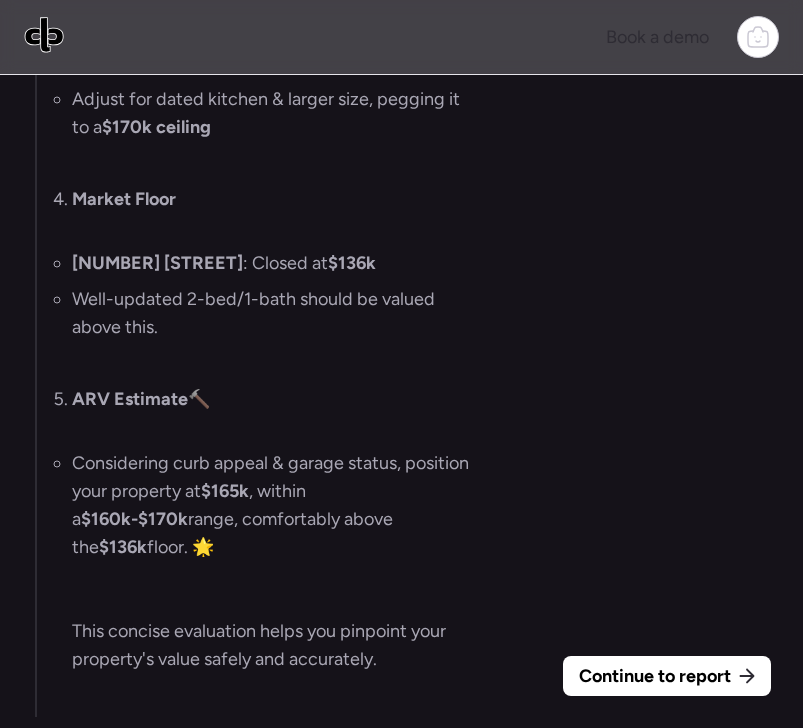 scroll, scrollTop: 0, scrollLeft: 0, axis: both 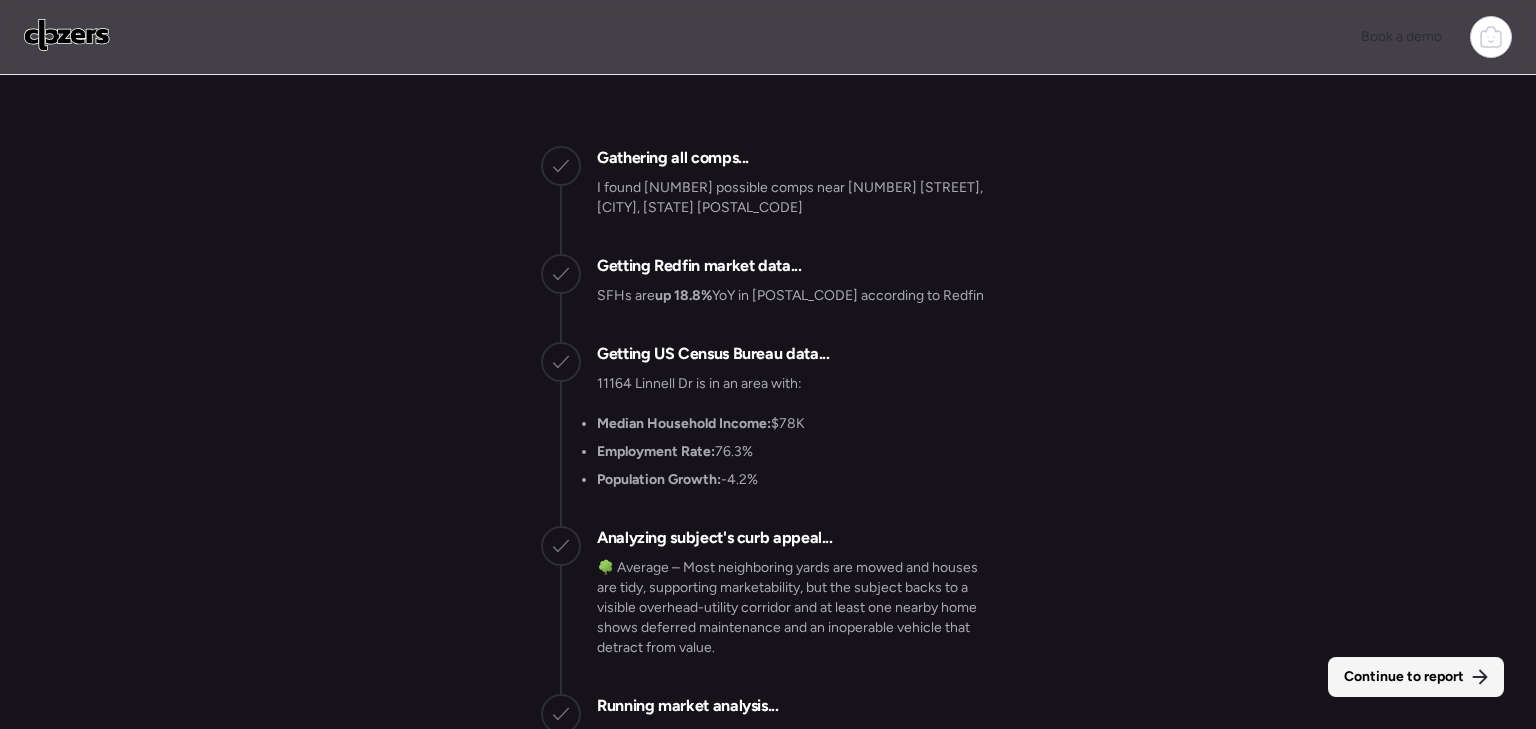 click 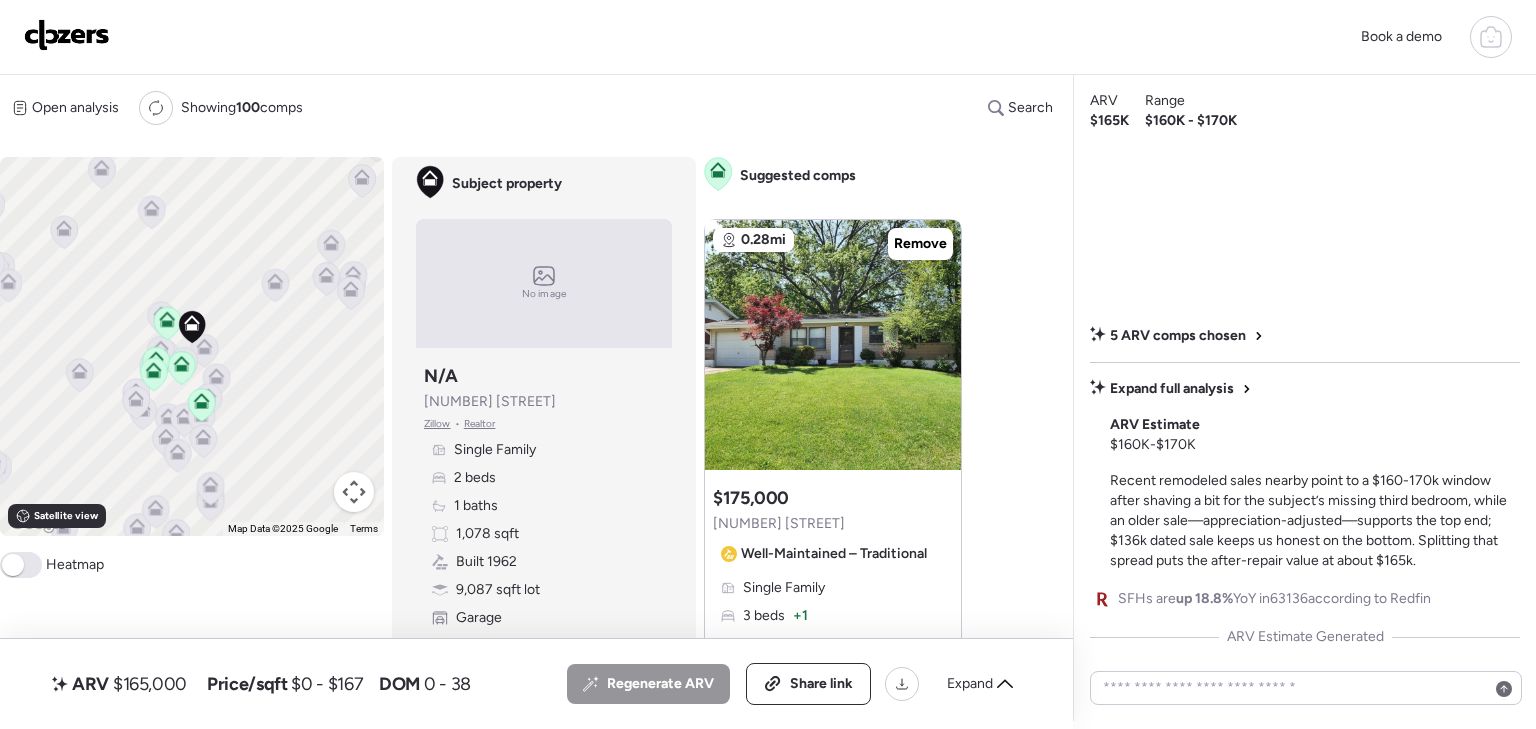 click on "To activate drag with keyboard, press Alt + Enter. Once in keyboard drag state, use the arrow keys to move the marker. To complete the drag, press the Enter key. To cancel, press Escape." at bounding box center [192, 346] 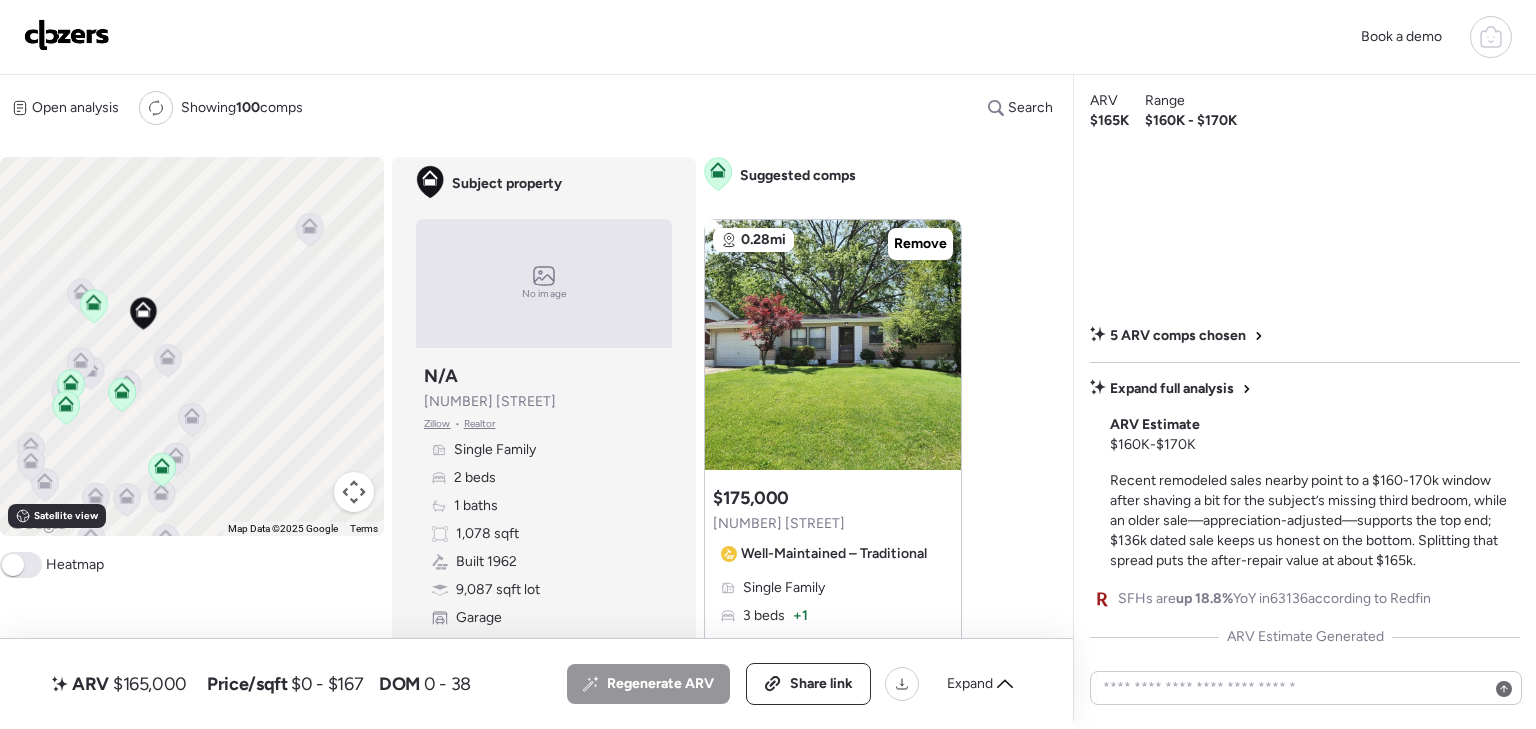 click 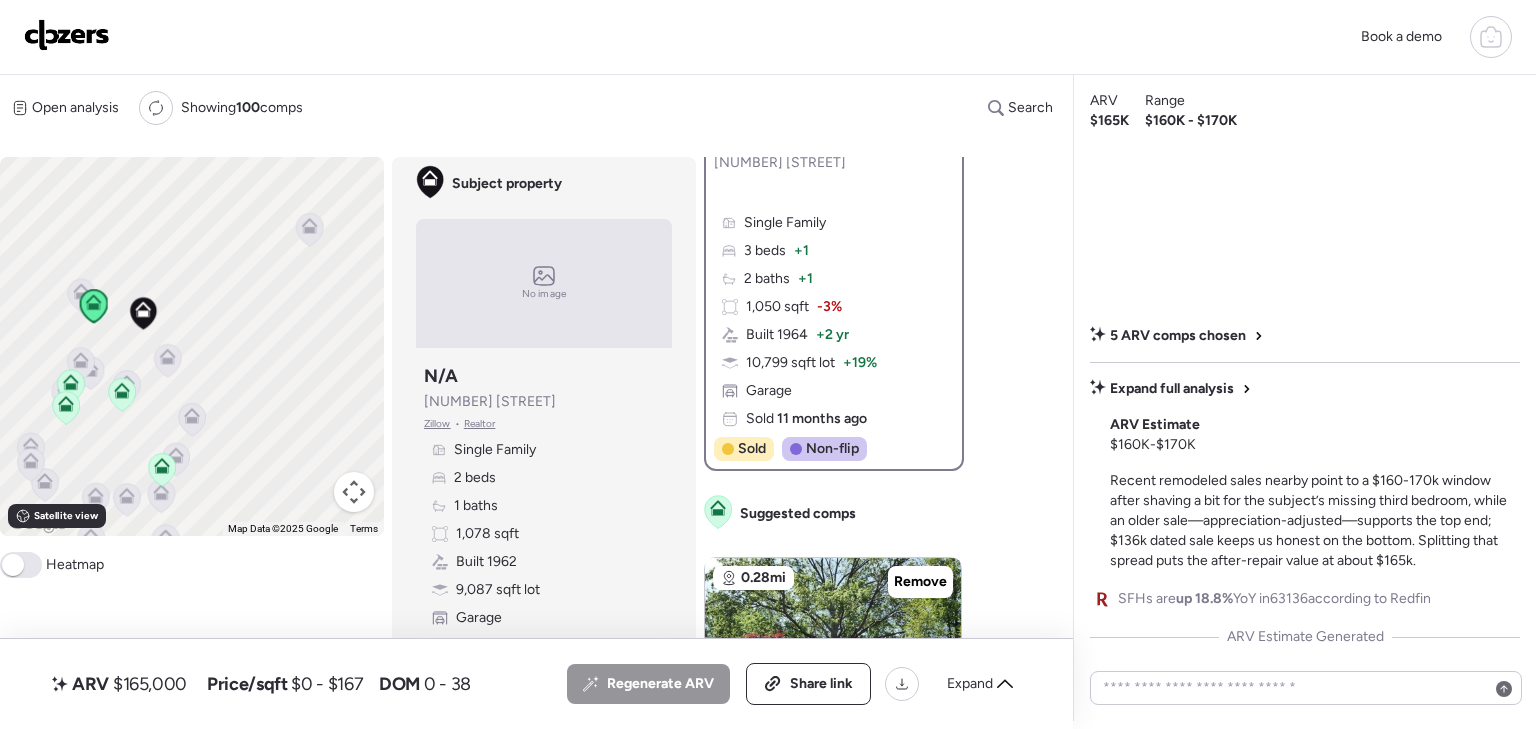 scroll, scrollTop: 400, scrollLeft: 0, axis: vertical 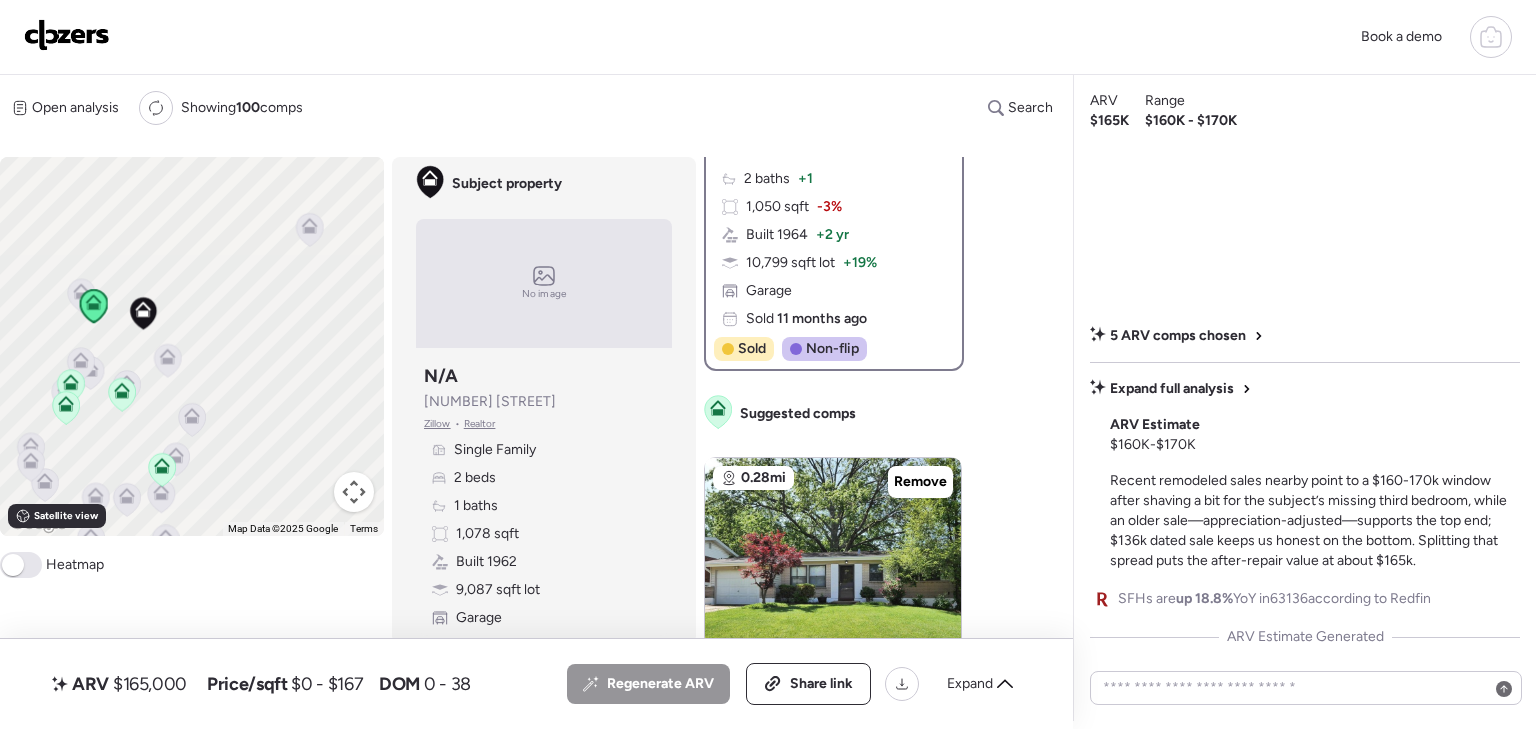click 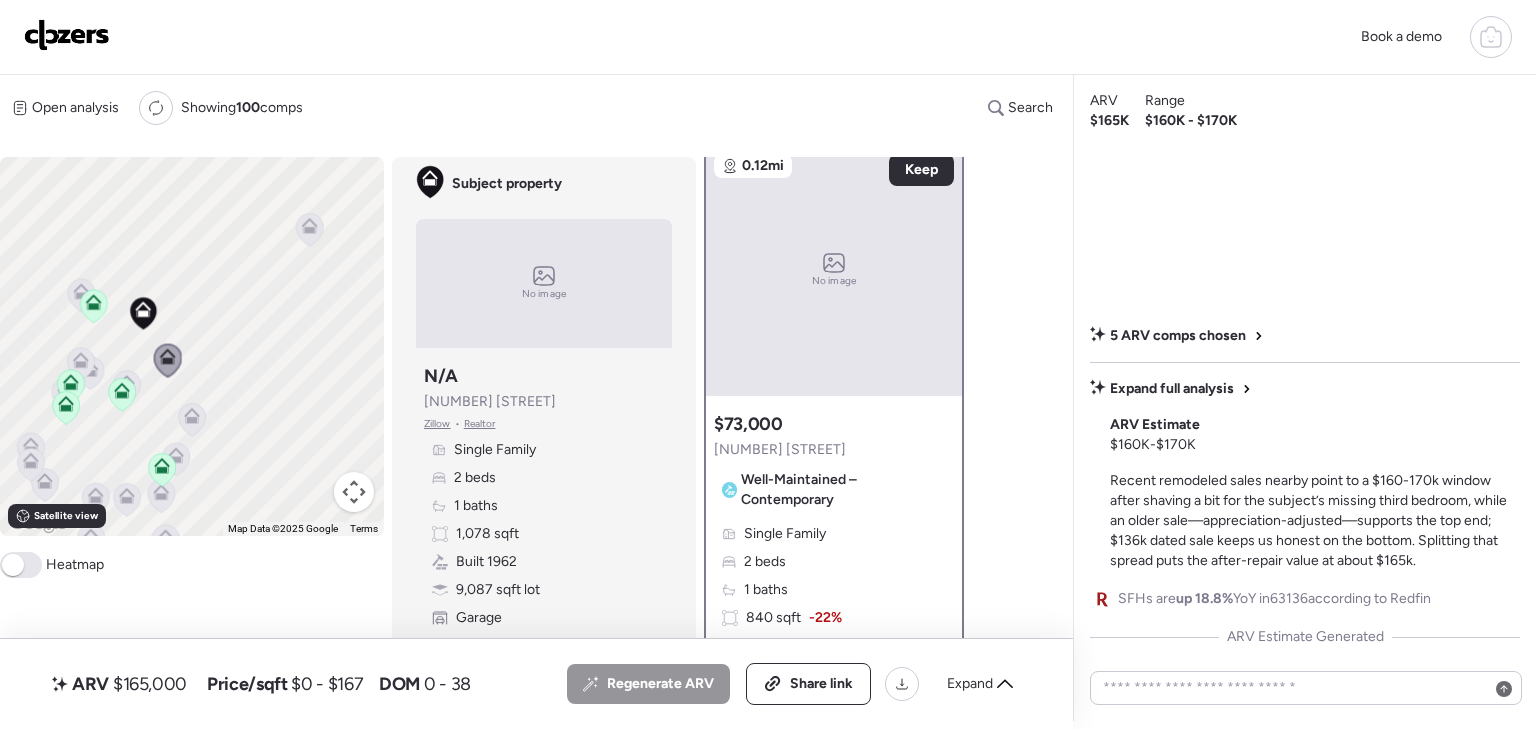 scroll, scrollTop: 0, scrollLeft: 0, axis: both 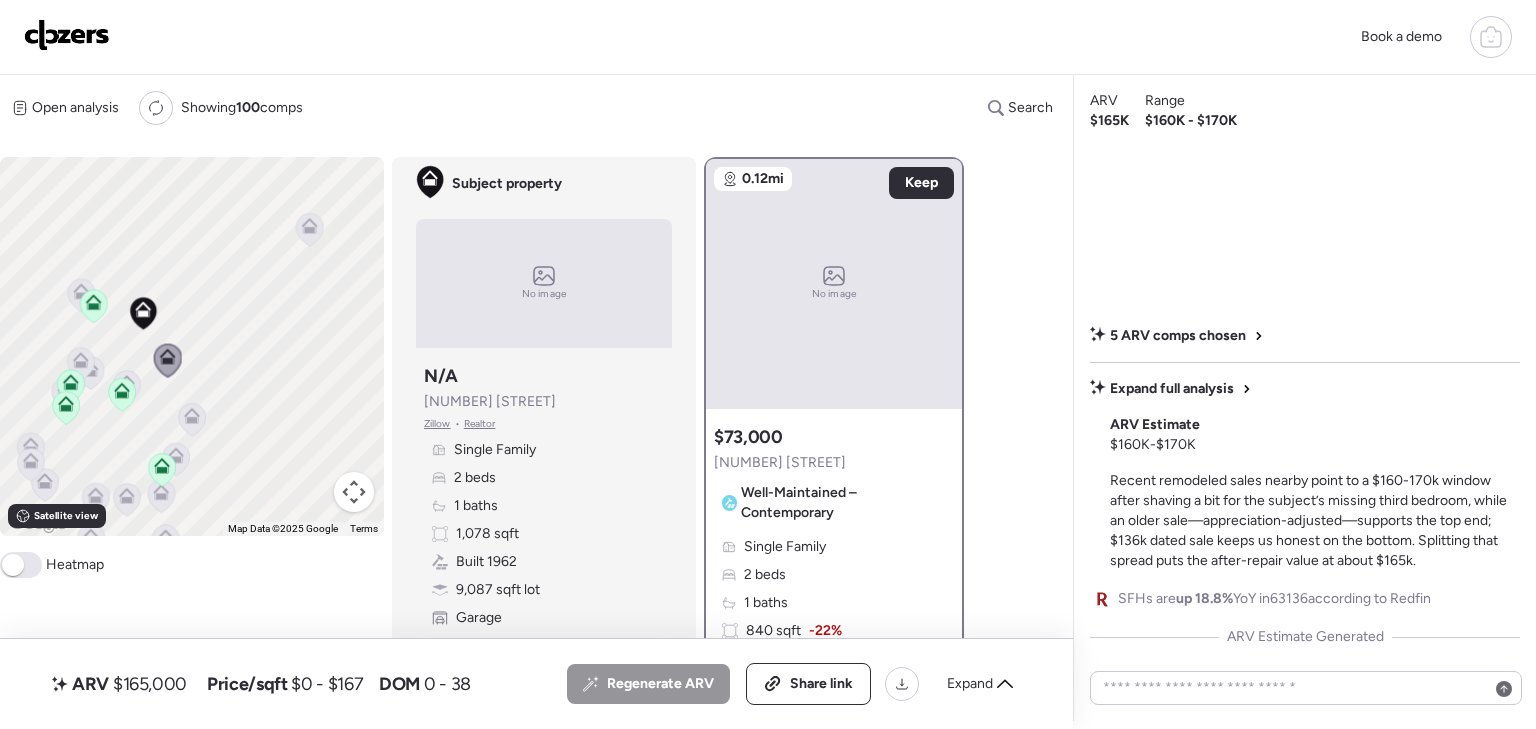 click 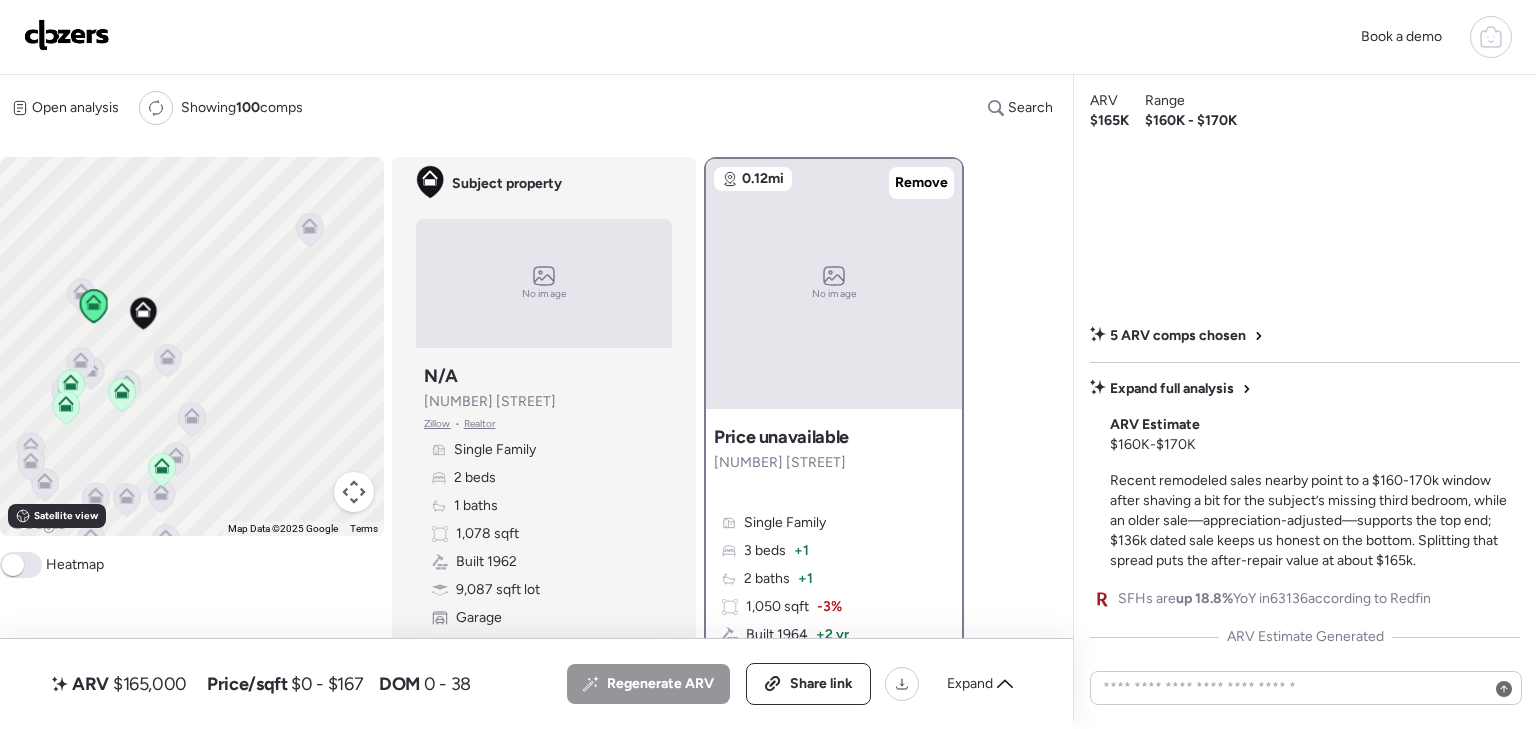 click 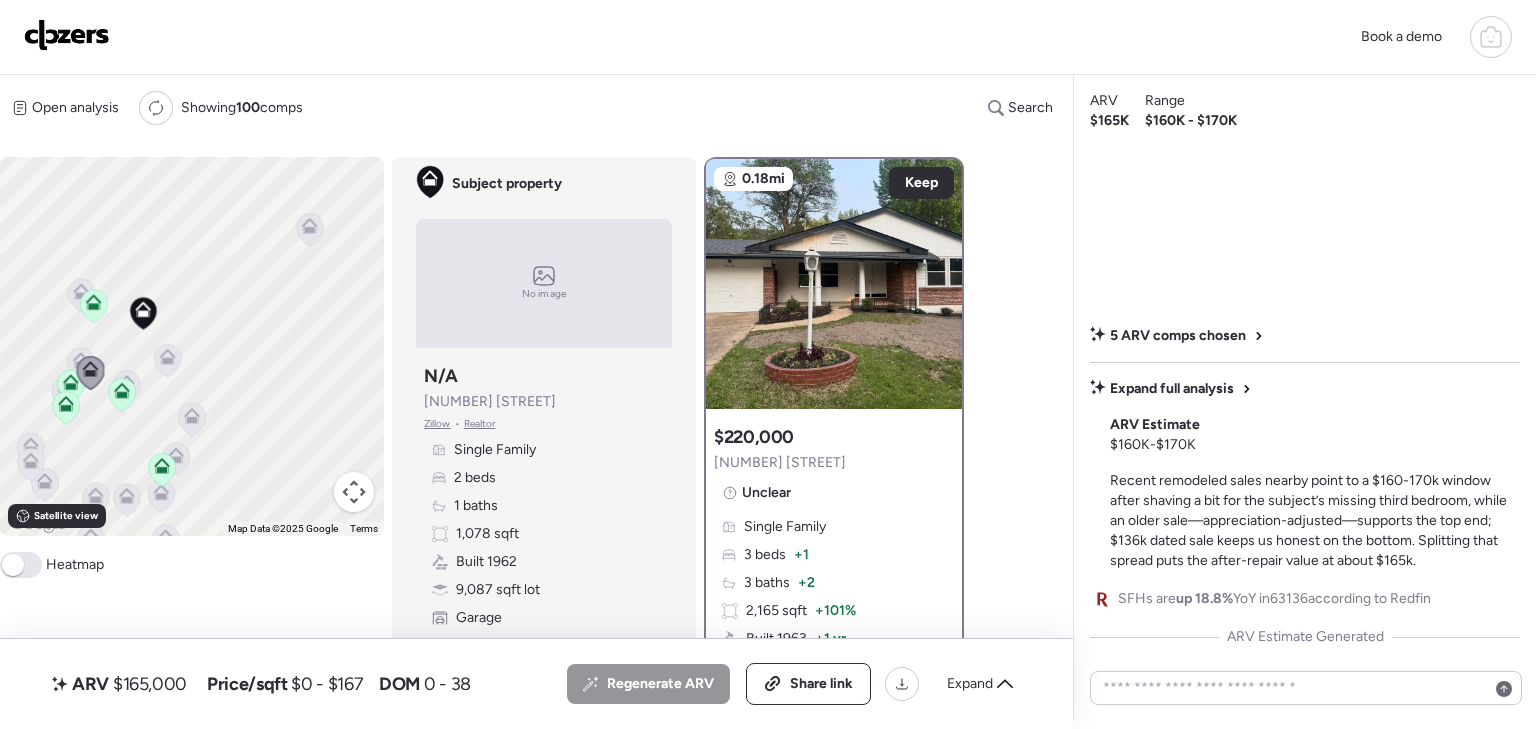 click at bounding box center [67, 35] 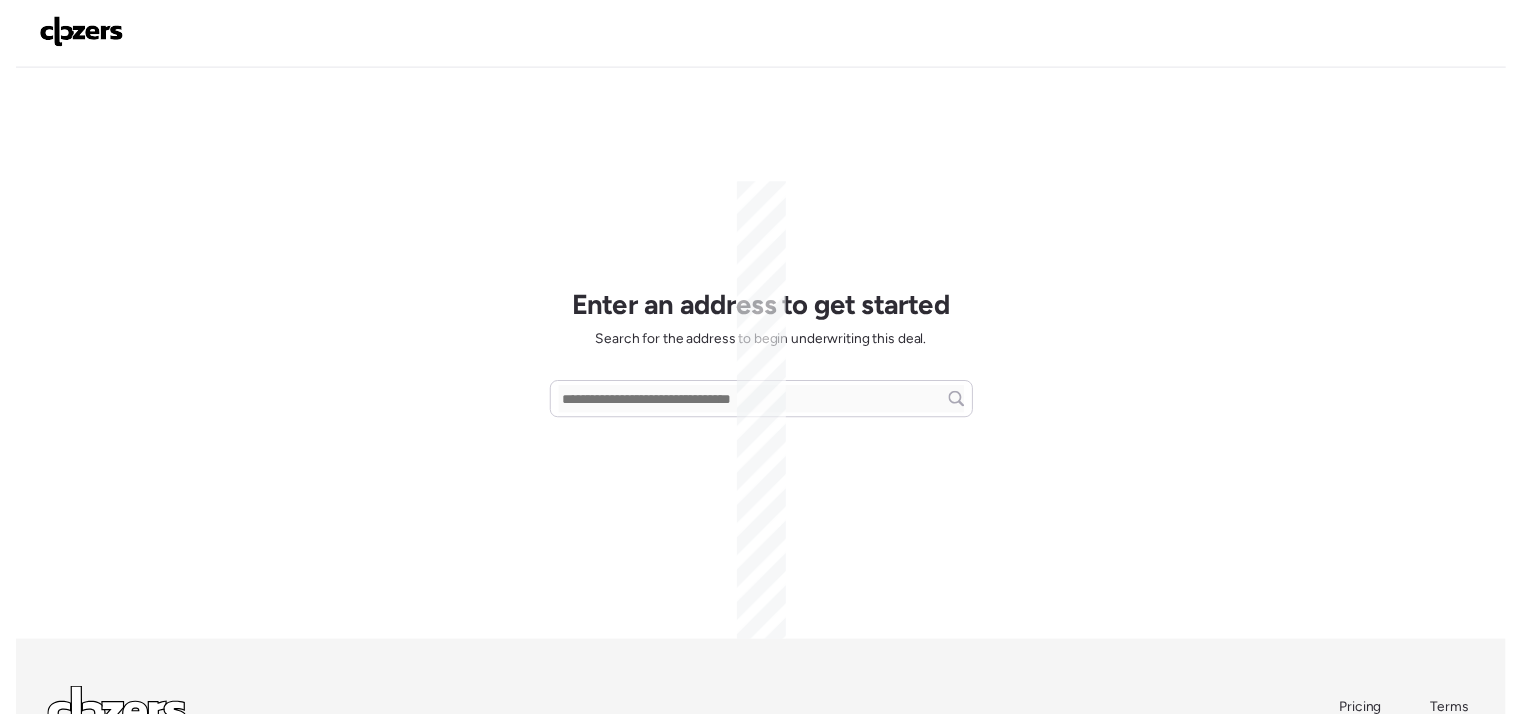 scroll, scrollTop: 0, scrollLeft: 0, axis: both 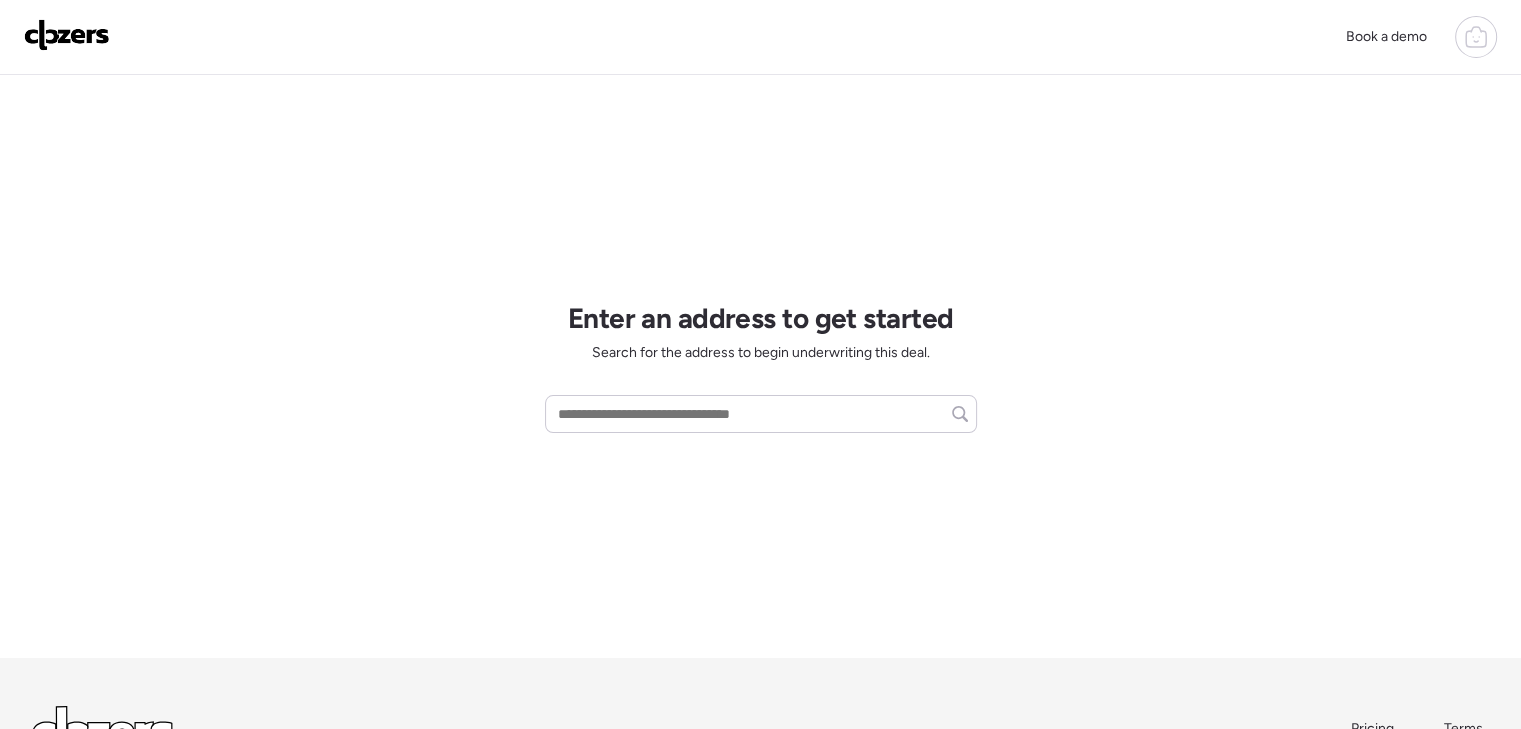 click 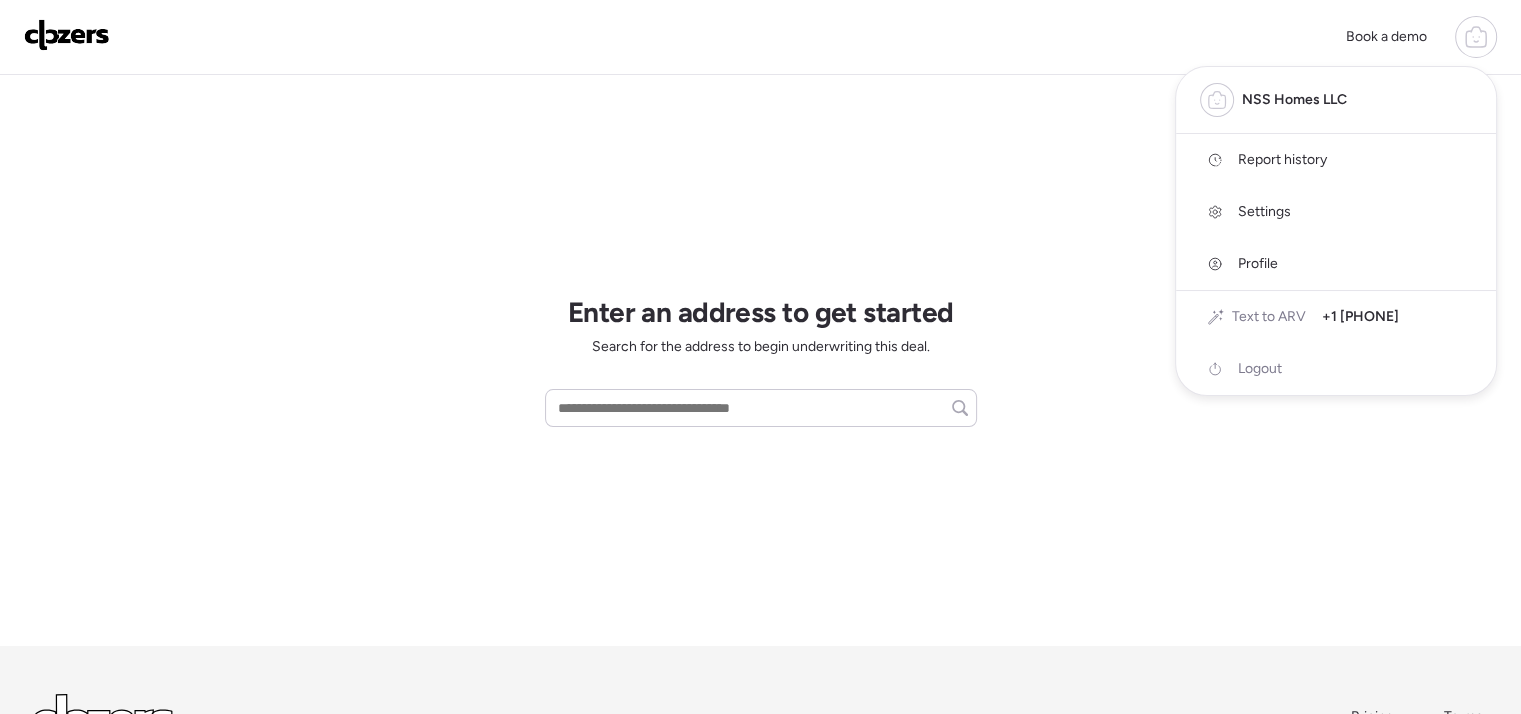 click on "Report history" at bounding box center (1336, 160) 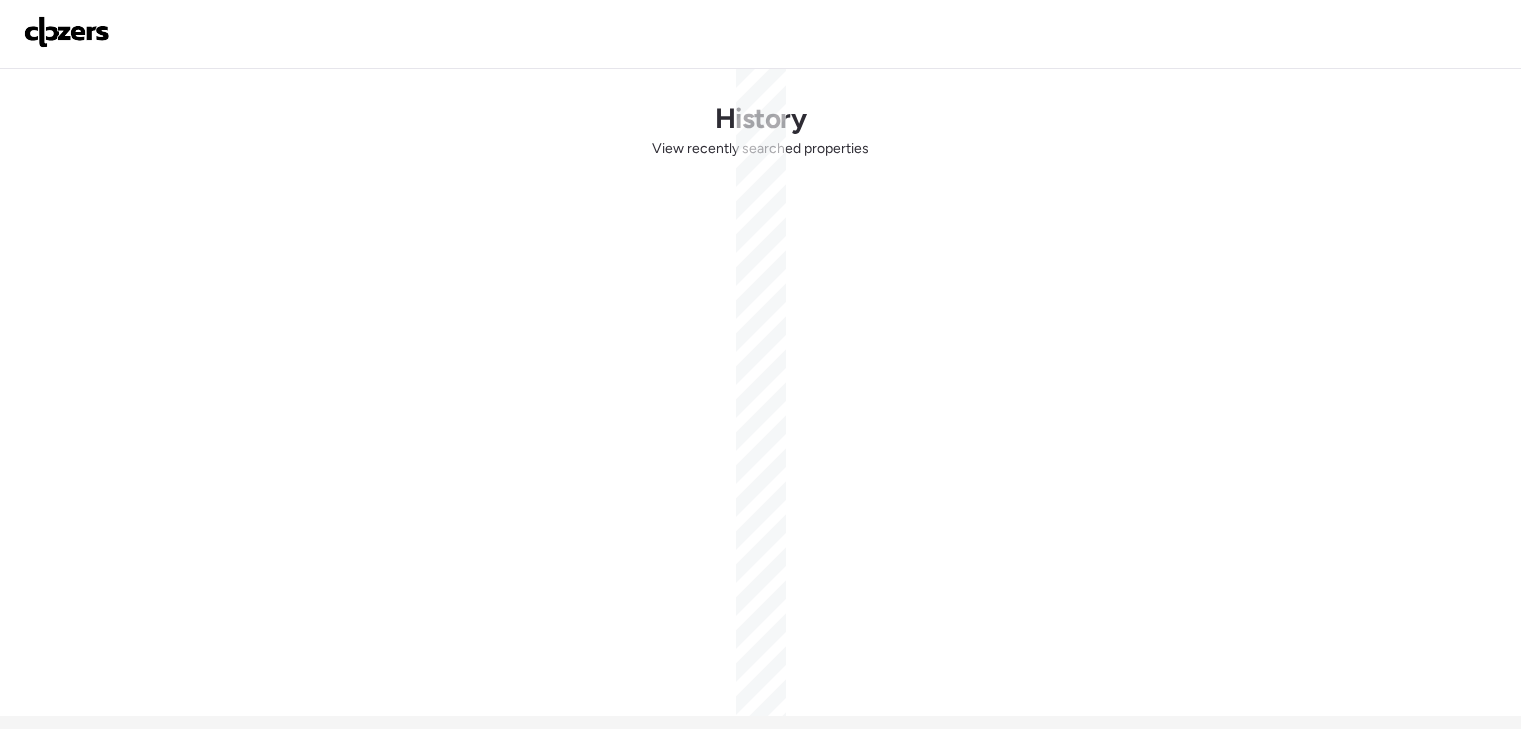 scroll, scrollTop: 0, scrollLeft: 0, axis: both 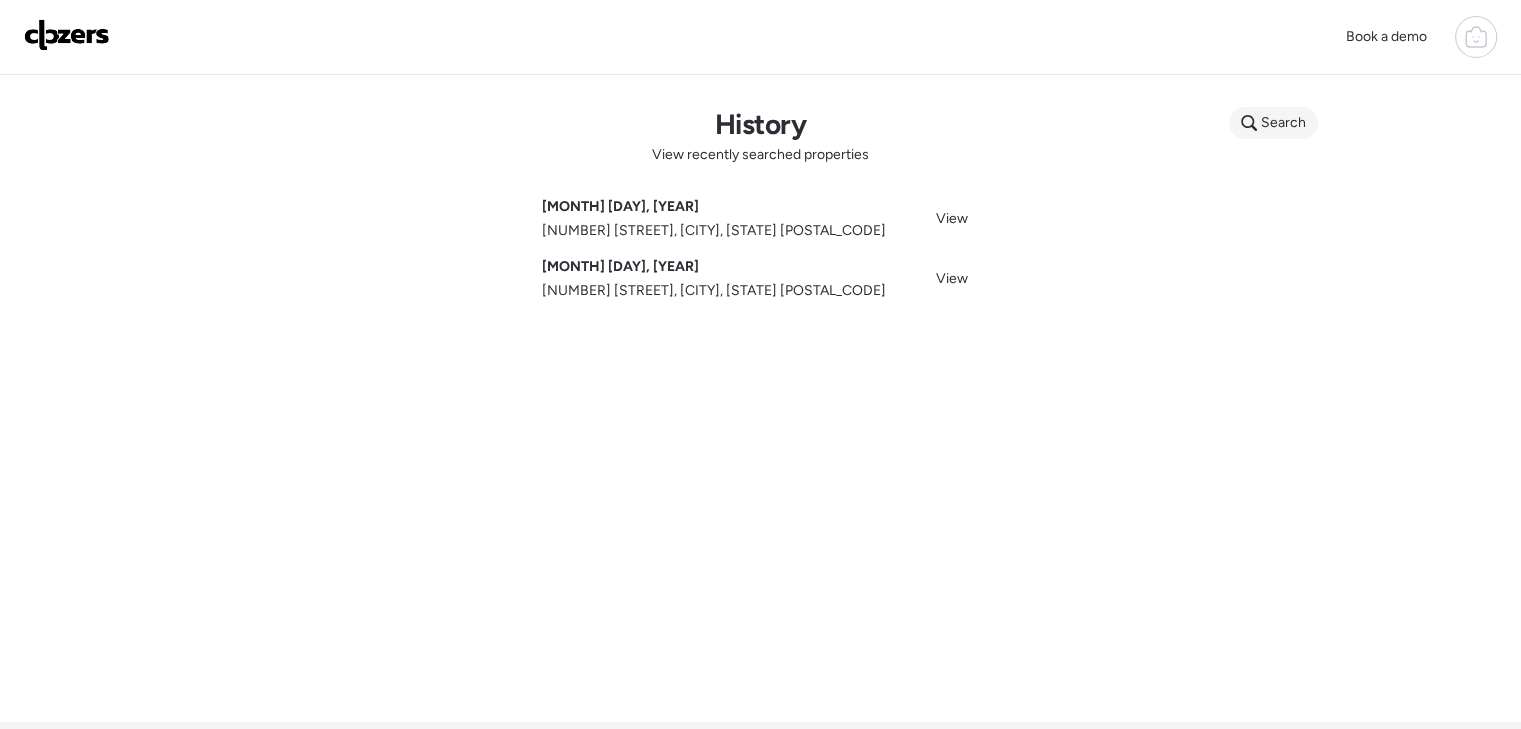 click on "Search" at bounding box center (1283, 123) 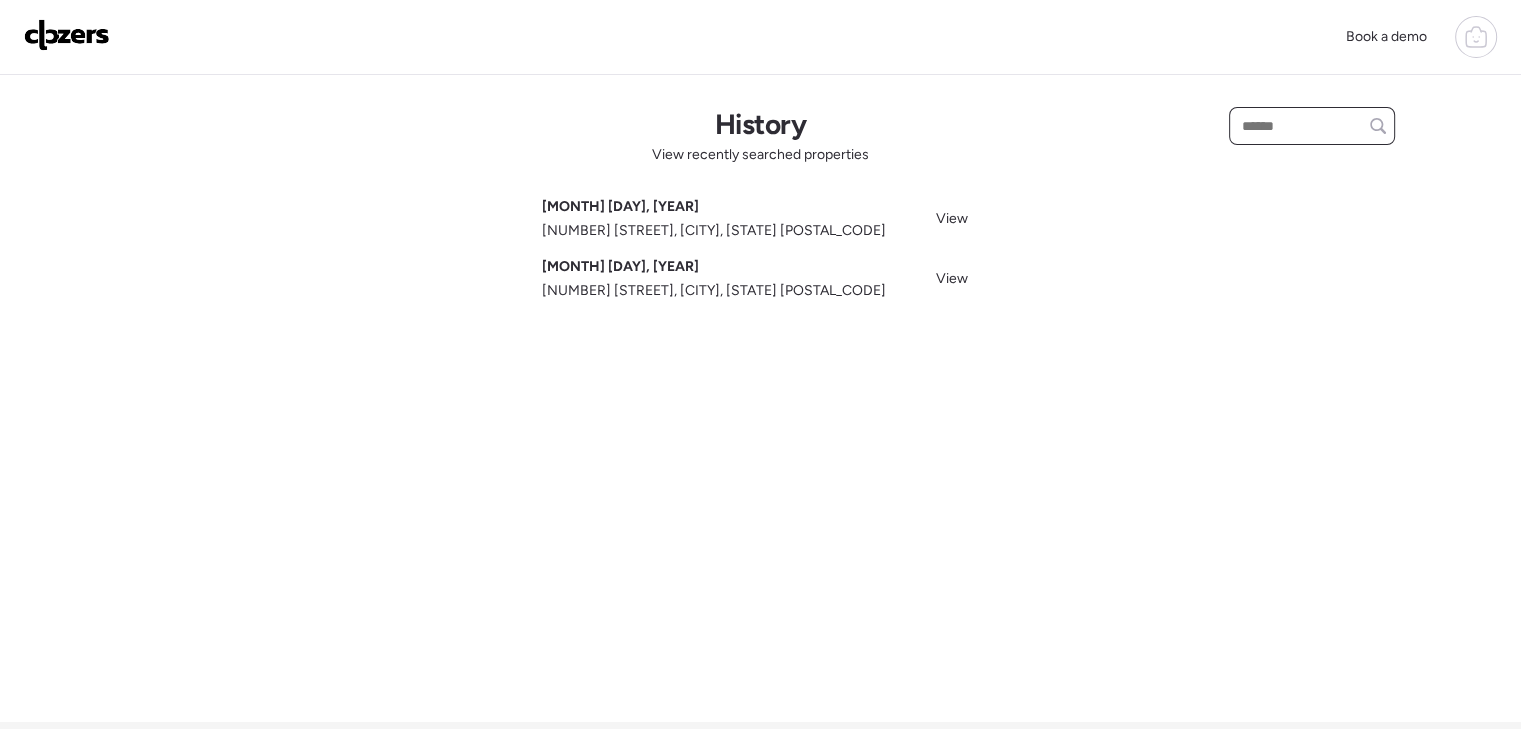 click at bounding box center [1312, 126] 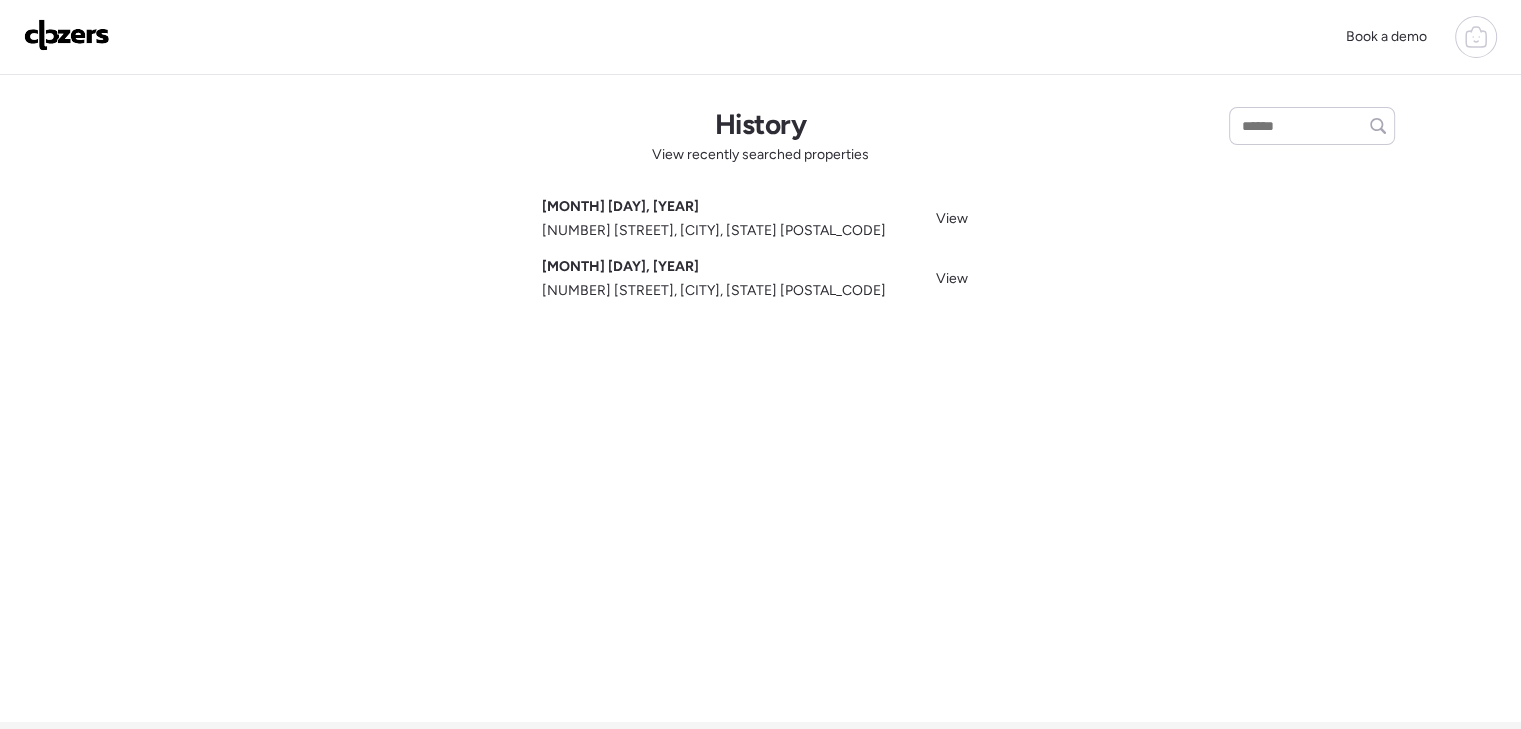 click at bounding box center [67, 35] 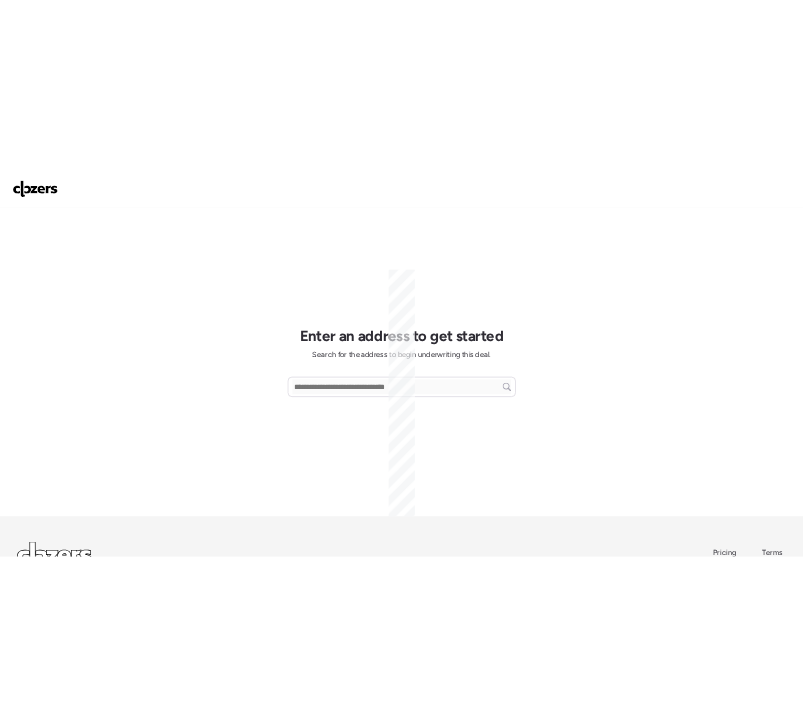 scroll, scrollTop: 0, scrollLeft: 0, axis: both 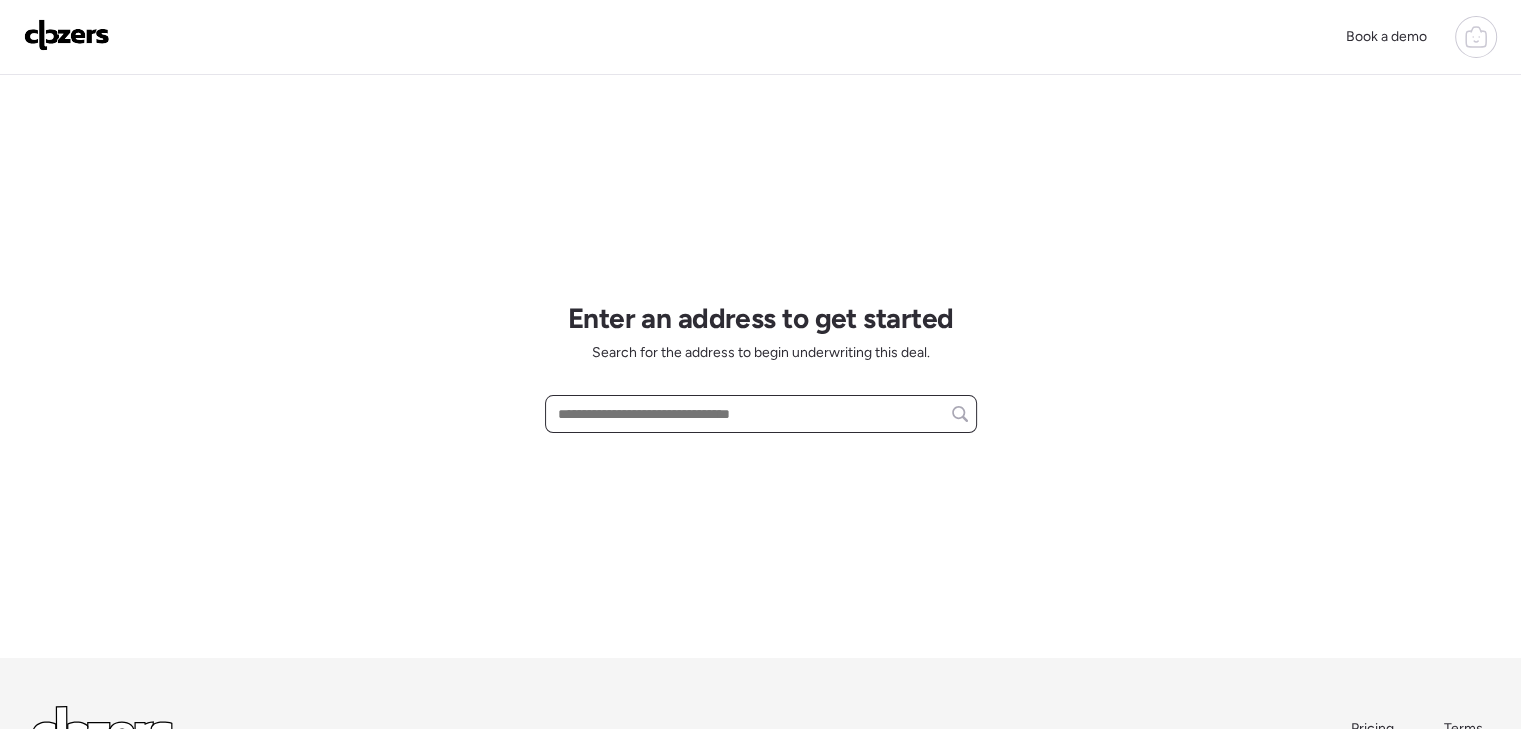 click at bounding box center (761, 414) 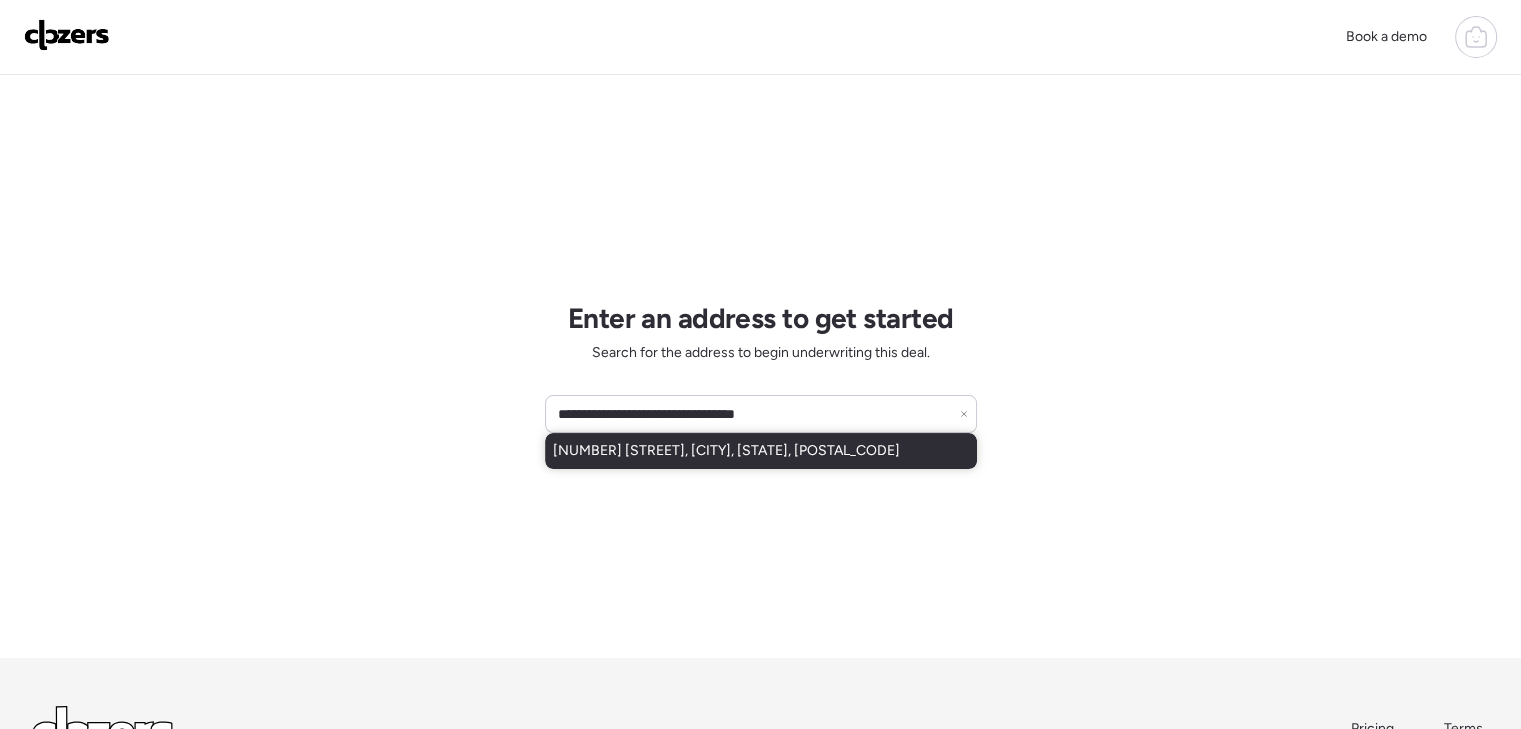click on "[NUMBER] [STREET], [CITY], [STATE], [POSTAL_CODE]" at bounding box center [761, 451] 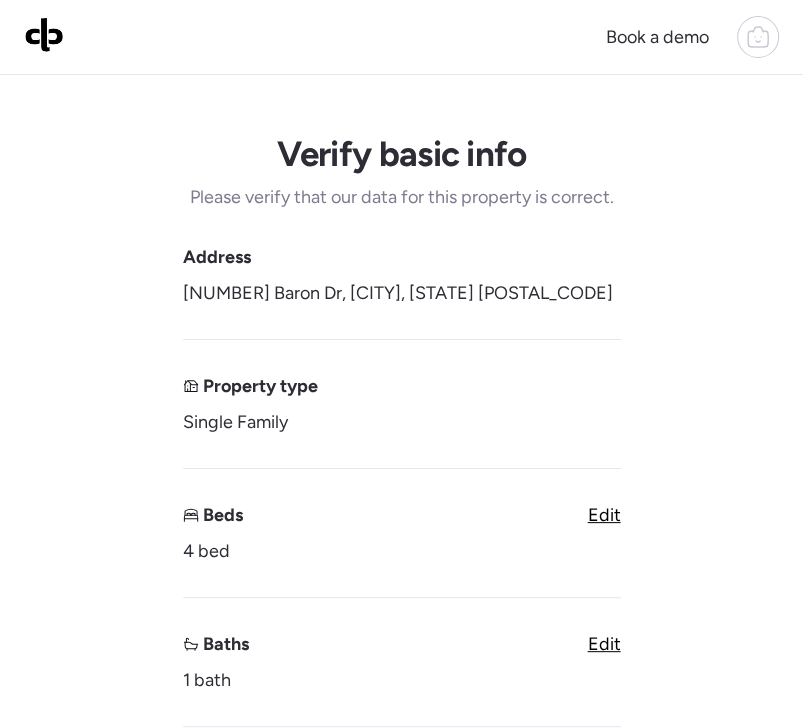 click on "Verify basic info Please verify that our data for this property is correct. Address [NUMBER] [STREET], [CITY], [STATE] [POSTAL_CODE] Property type Single Family Beds 4 bed Edit Baths 1 bath Edit Living square footage 936 sqft Edit Year built 1949 Edit Accessory Dwelling Unit (ADU) Subject property has an ADU Pool Subject property has a pool Garage Subject property has a garage Unique insights? Next" at bounding box center [401, 895] 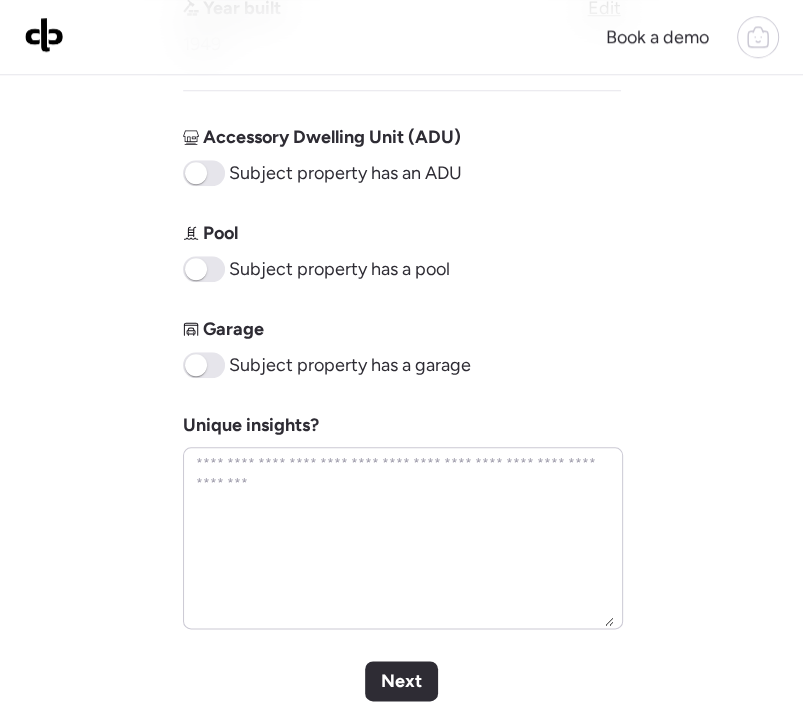 scroll, scrollTop: 900, scrollLeft: 0, axis: vertical 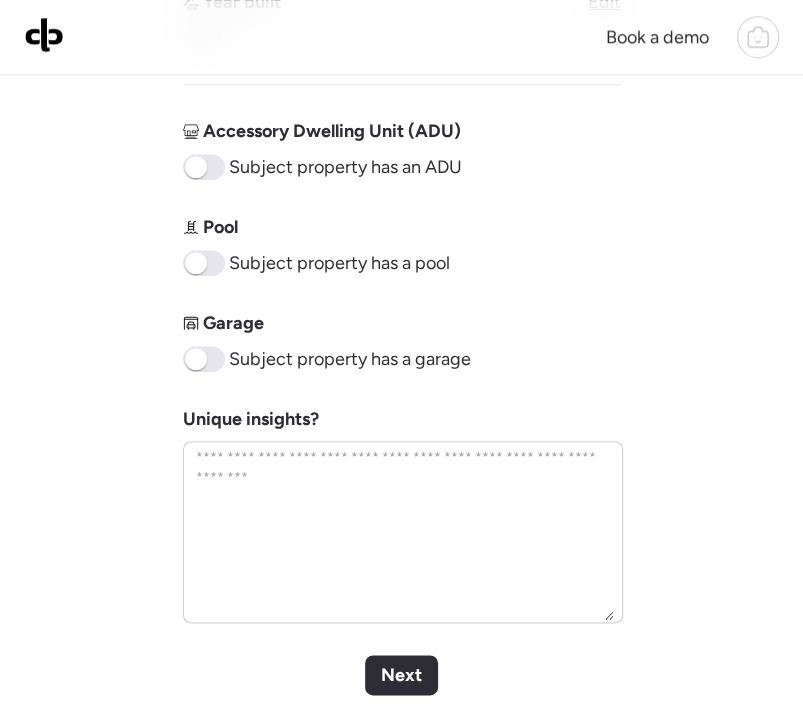 click on "Next" at bounding box center (401, 675) 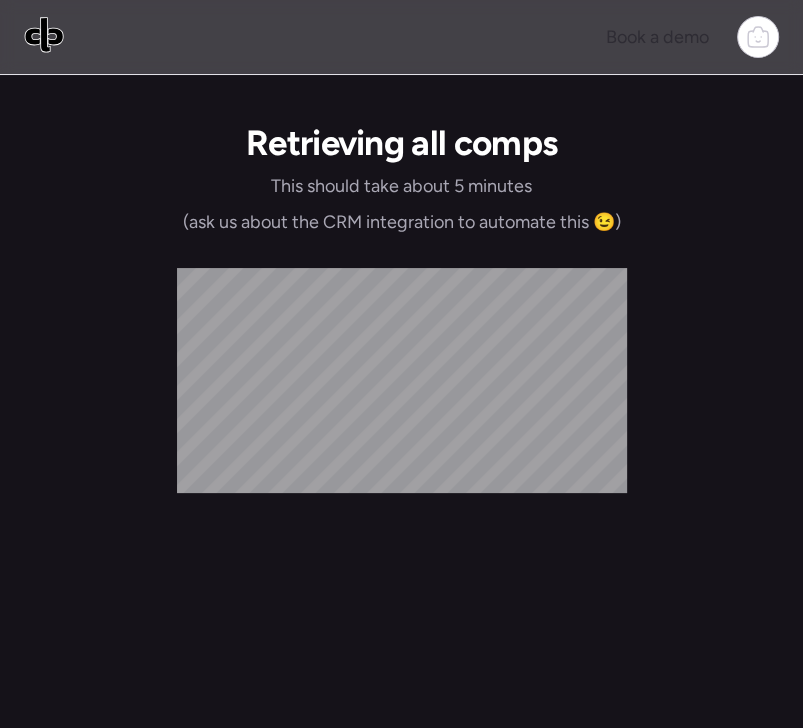 scroll, scrollTop: 0, scrollLeft: 0, axis: both 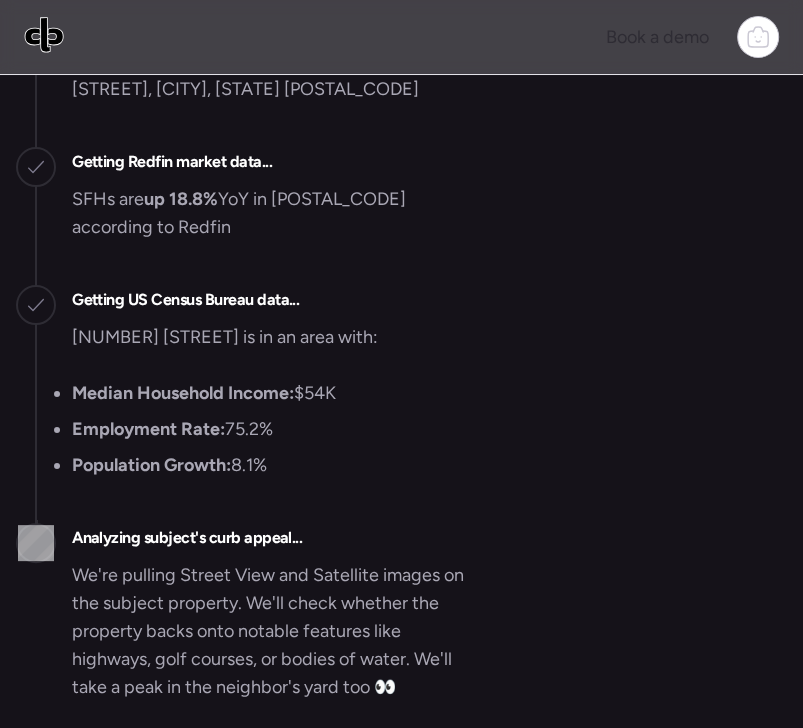 click on "Getting US Census Bureau data... [NUMBER] [STREET] is in an area with:
Median Household Income:  $[PRICE]
Employment Rate:  75.2%
Population Growth:  8.1%" at bounding box center [243, 396] 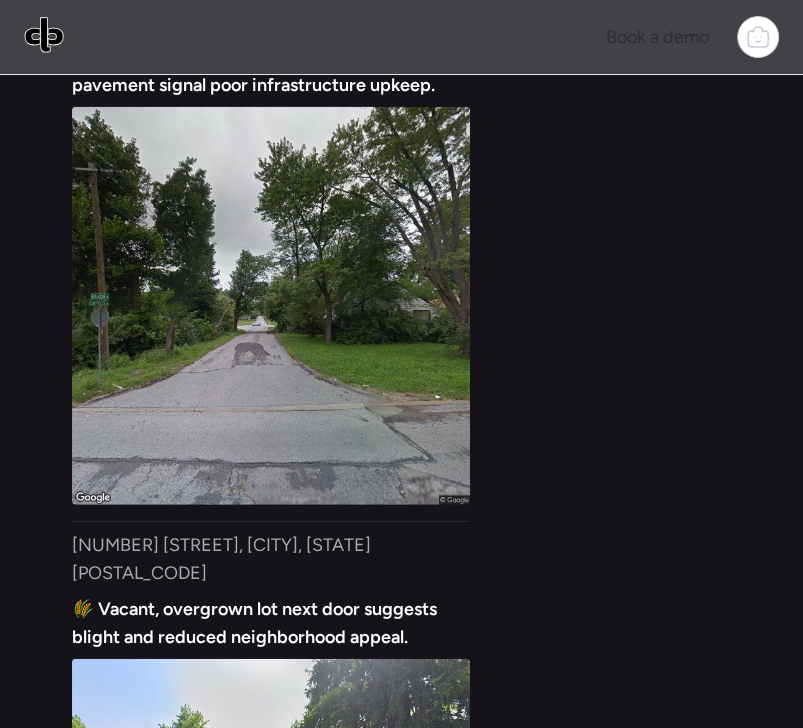 scroll, scrollTop: -900, scrollLeft: 0, axis: vertical 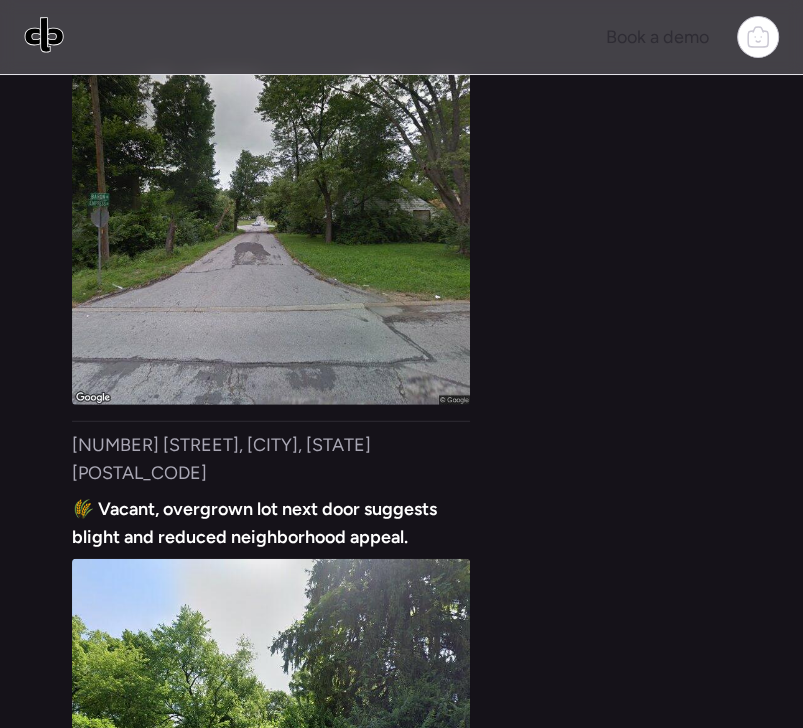 click on "Gathering all comps... I found 100 possible comps near [NUMBER] [STREET], [CITY], [STATE] [POSTAL_CODE]
Getting Redfin market data... SFHs are  up 18.8%  YoY in 63136 according to Redfin
Getting US Census Bureau data... [NUMBER] [STREET] is in an area with:
Median Household Income:  $[PRICE]
Employment Rate:  75.2%
Population Growth:  8.1%
Analyzing subject's curb appeal... 😕 Low – Several nearby lots are vacant or severely over-grown (e.g., next door at [NUMBER]) and the pavement on [STREET] shows potholes and patching (see [NUMBER]). Overhead utility lines, lack of sidewalks and scattered litter around the subject add to a neglected feel. One brick home across the intersection ([NUMBER]) is tidy, but it is the exception, so overall marketability and value are negatively affected. No premium views or major-road noise noted for the subject.
Running market analysis... Conventional Market
A blanket rule now excludes any Hathaway Manor addresses so later steps stay focused on true Castle Point comparables." at bounding box center (401, -207) 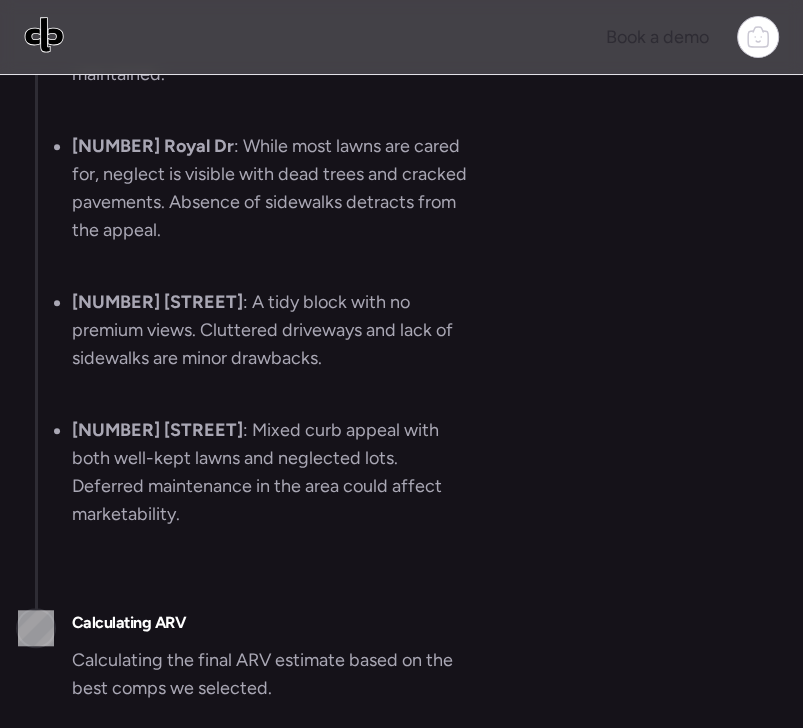 scroll, scrollTop: 0, scrollLeft: 0, axis: both 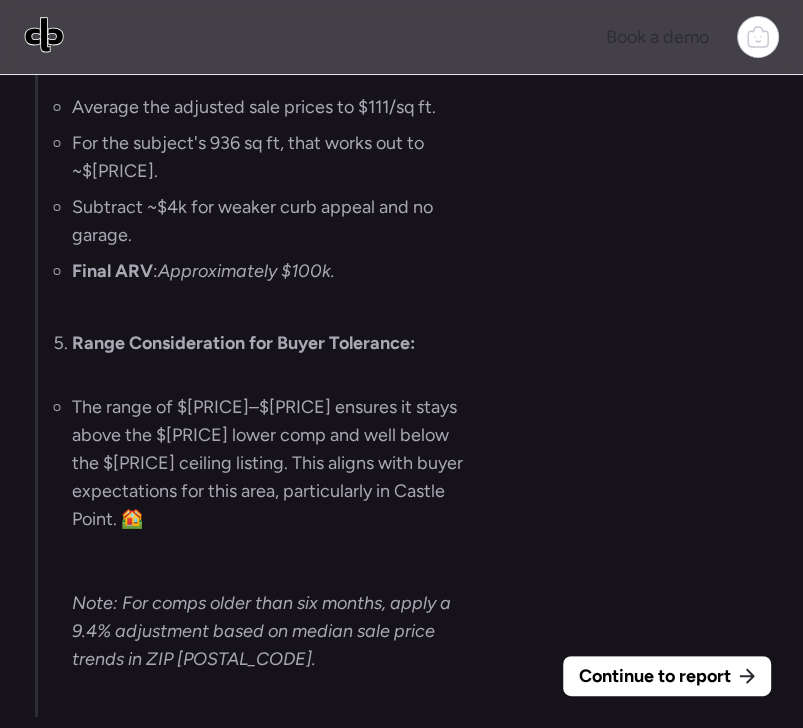 click on "Continue to report" at bounding box center [655, 676] 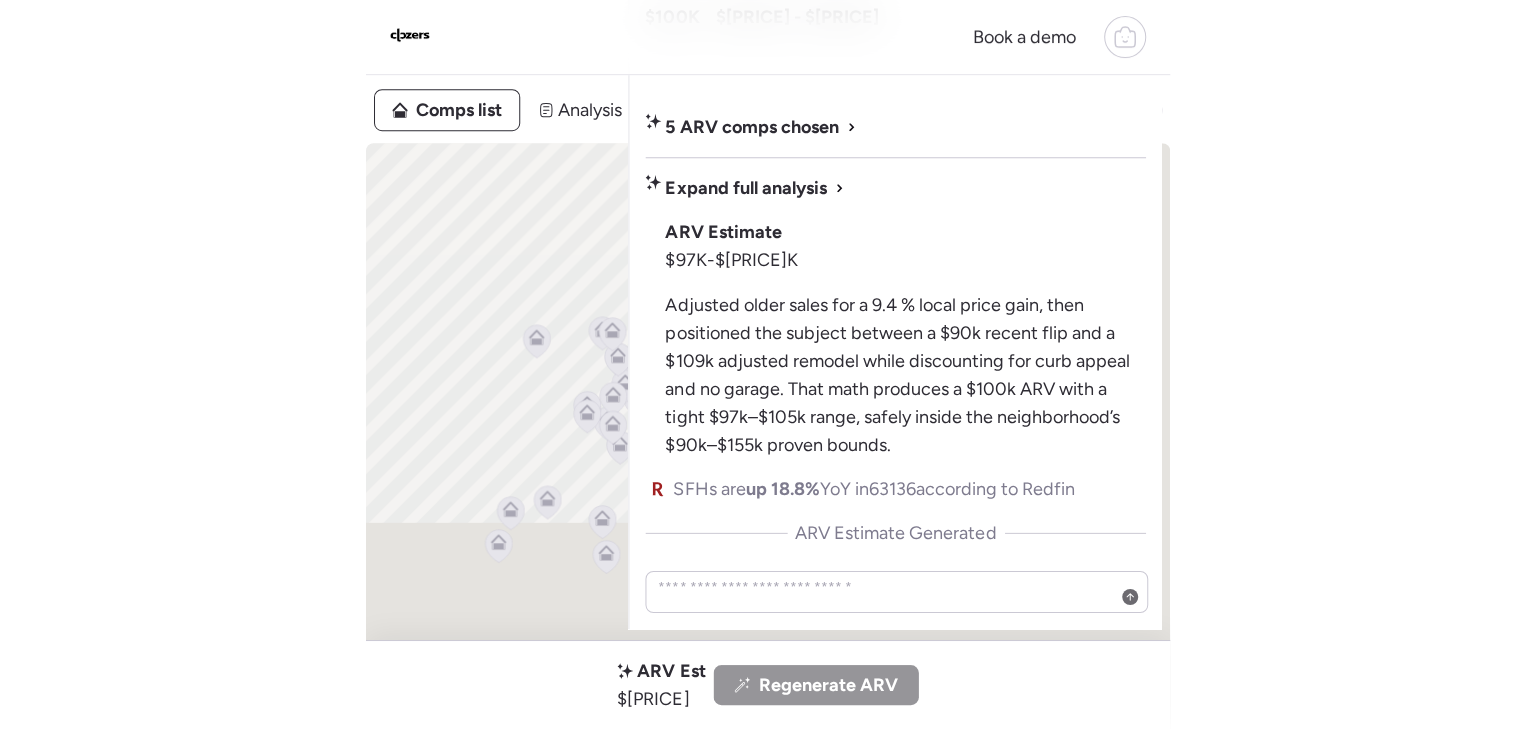 scroll, scrollTop: 0, scrollLeft: 0, axis: both 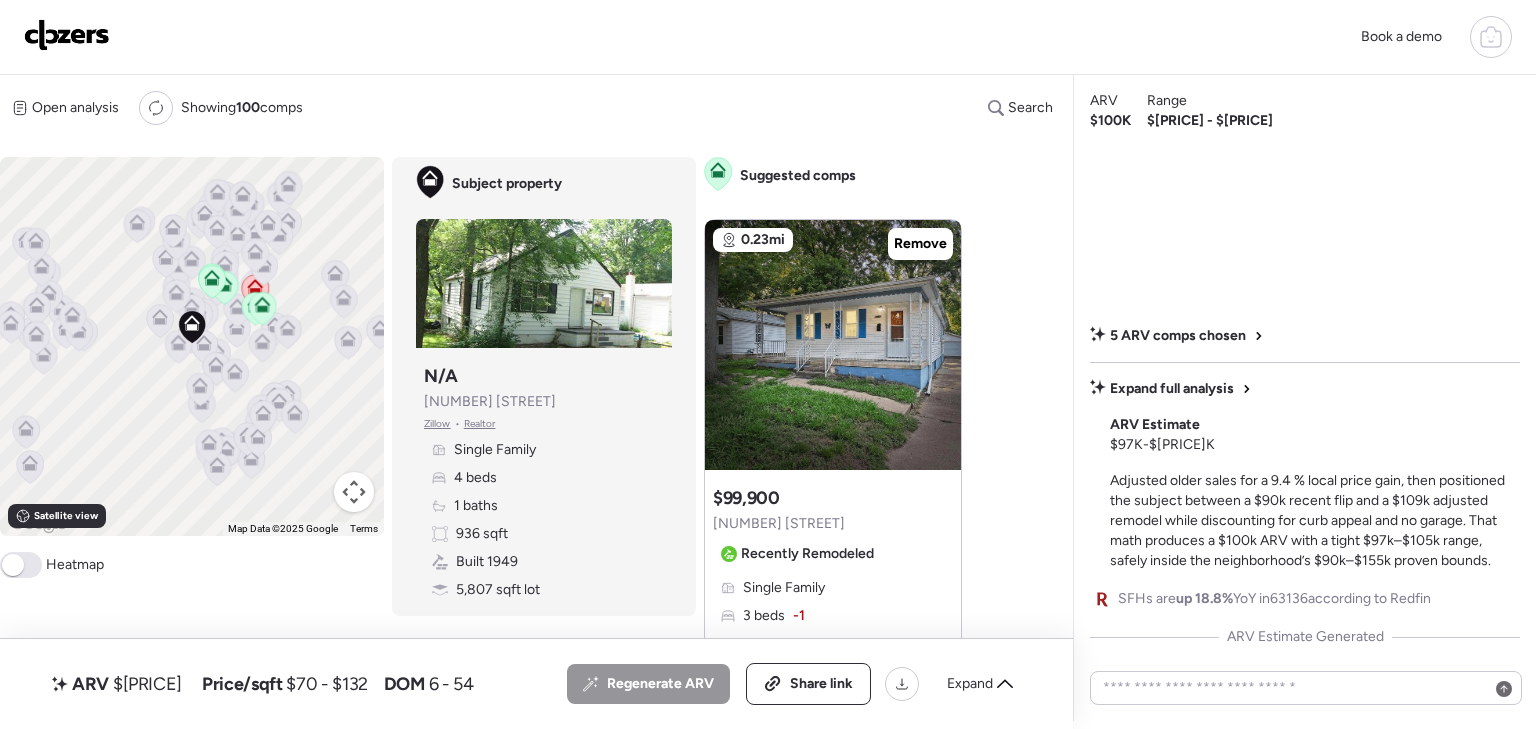 click 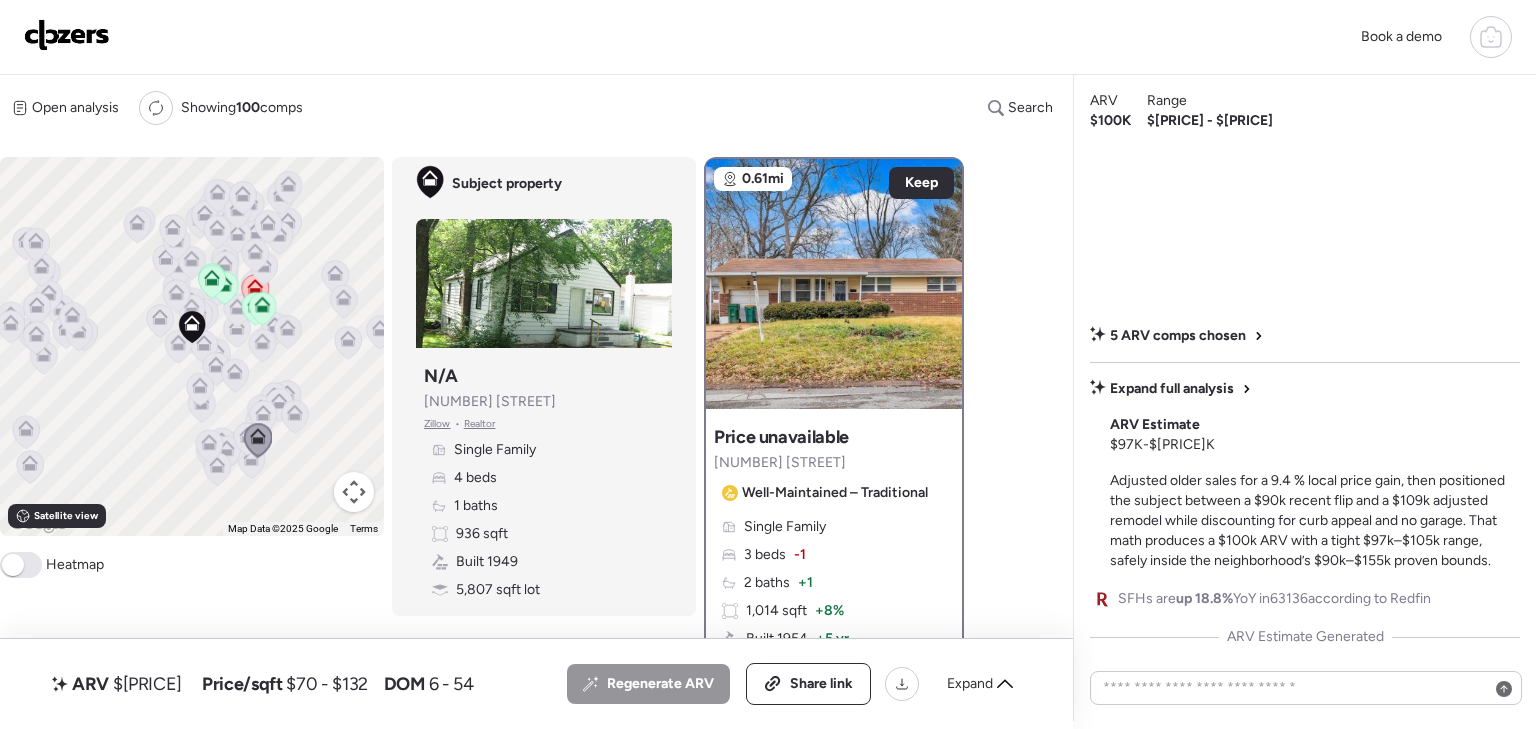 click on "To activate drag with keyboard, press Alt + Enter. Once in keyboard drag state, use the arrow keys to move the marker. To complete the drag, press the Enter key. To cancel, press Escape." at bounding box center [192, 346] 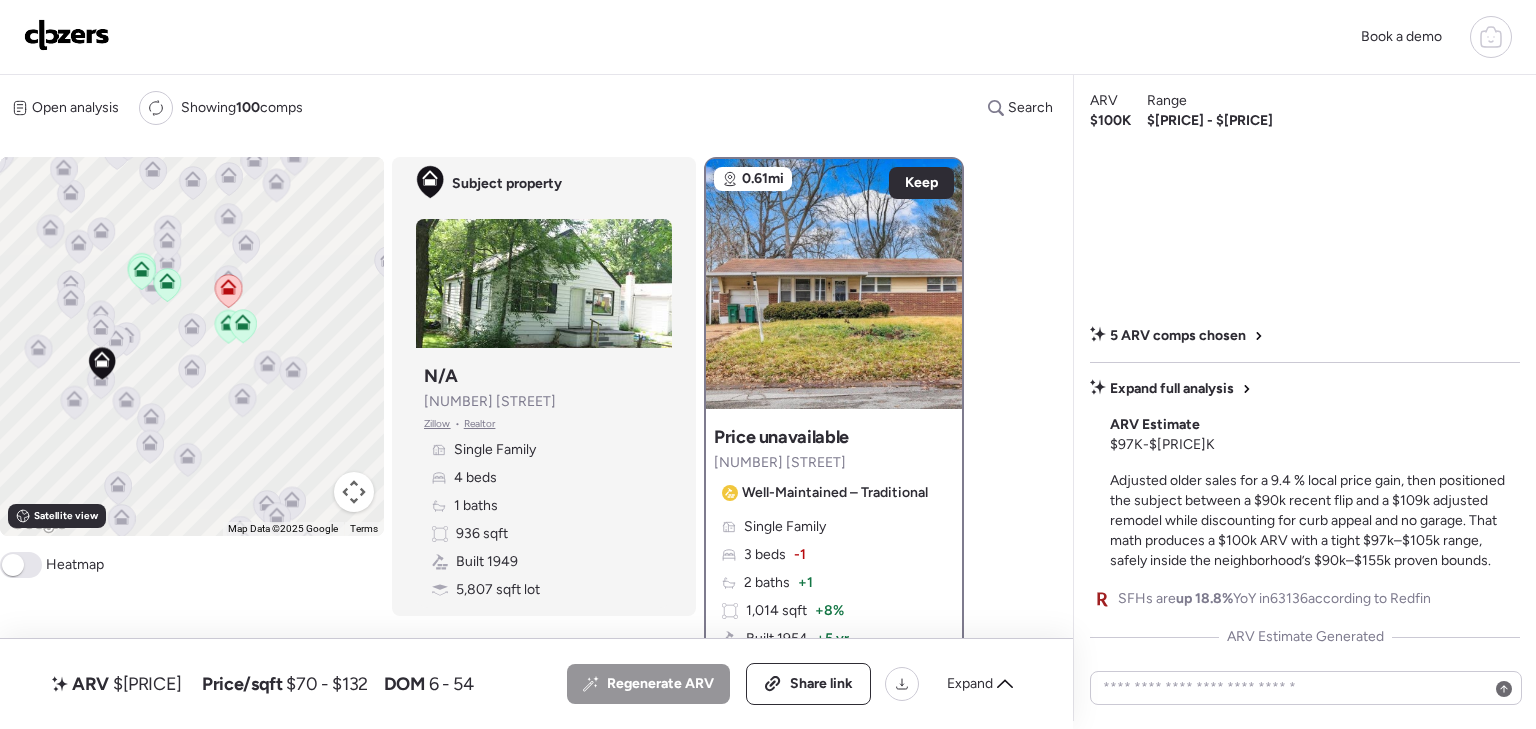 click on "To activate drag with keyboard, press Alt + Enter. Once in keyboard drag state, use the arrow keys to move the marker. To complete the drag, press the Enter key. To cancel, press Escape." at bounding box center [192, 346] 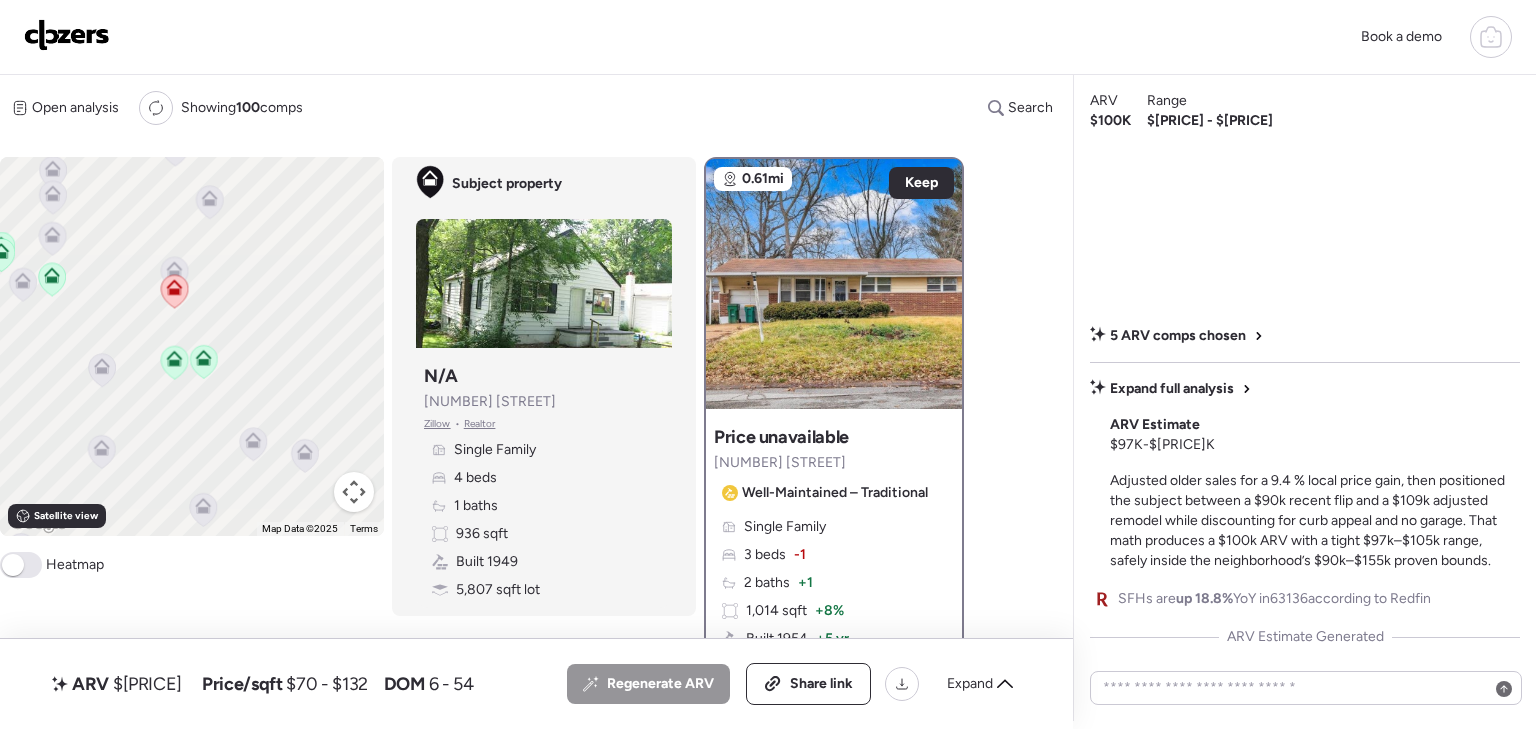 click 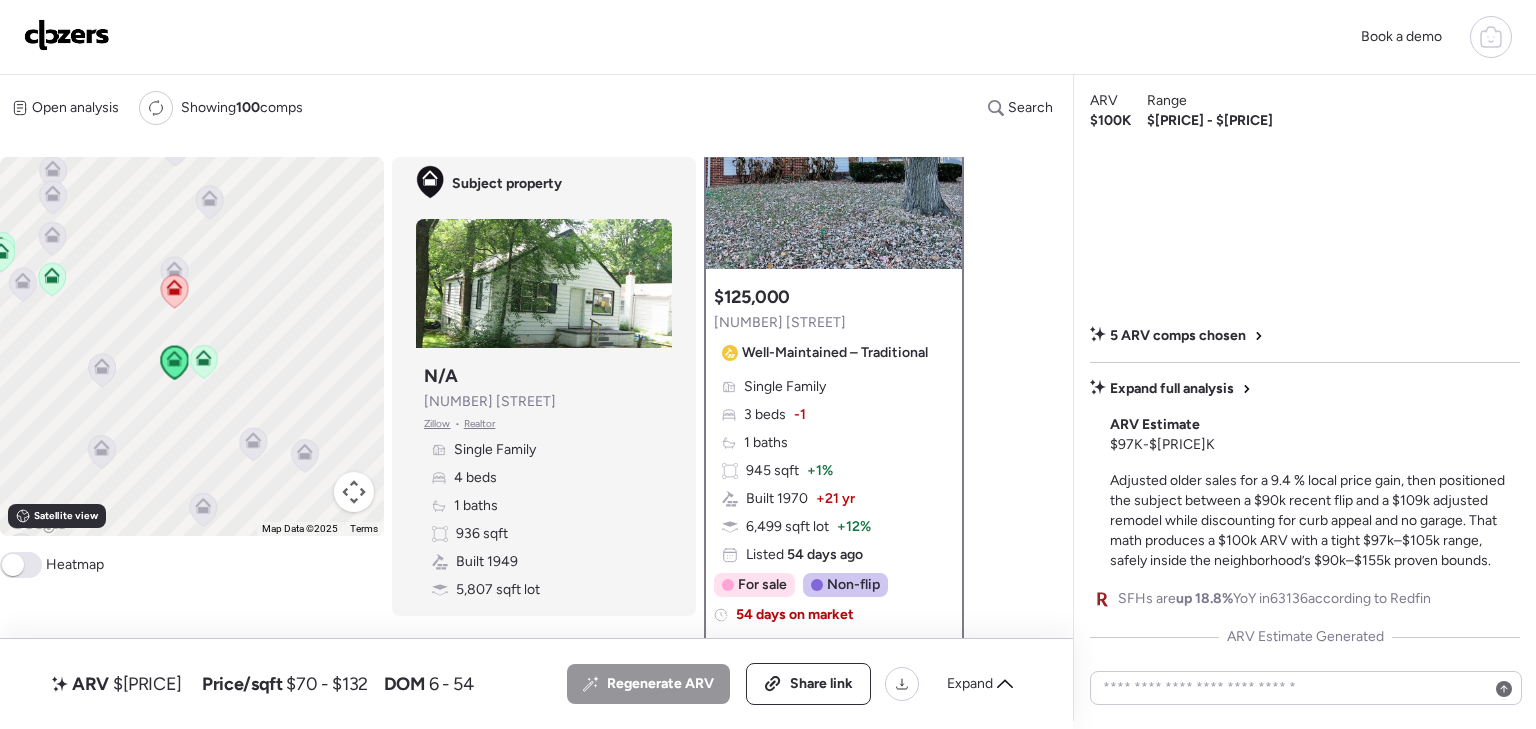 scroll, scrollTop: 135, scrollLeft: 0, axis: vertical 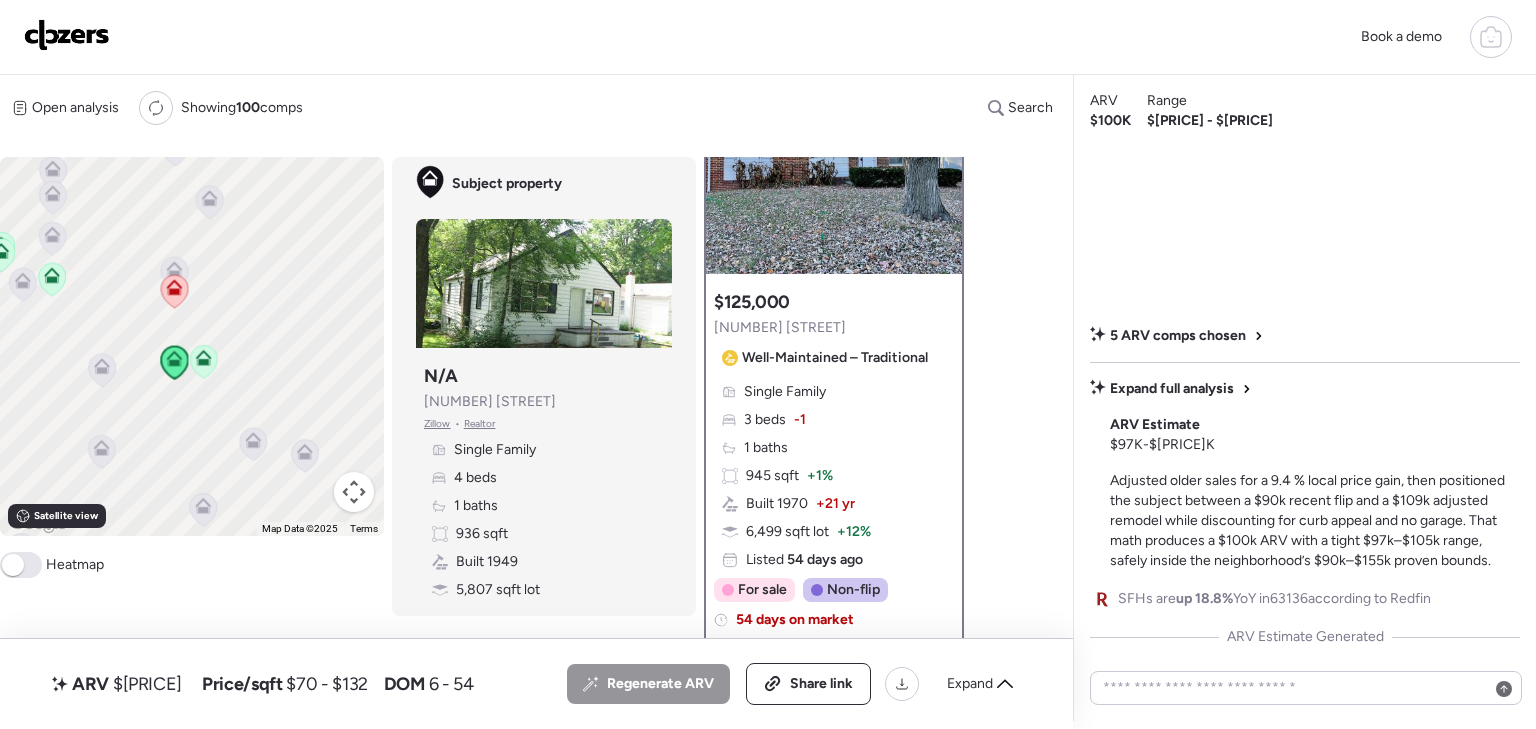 click 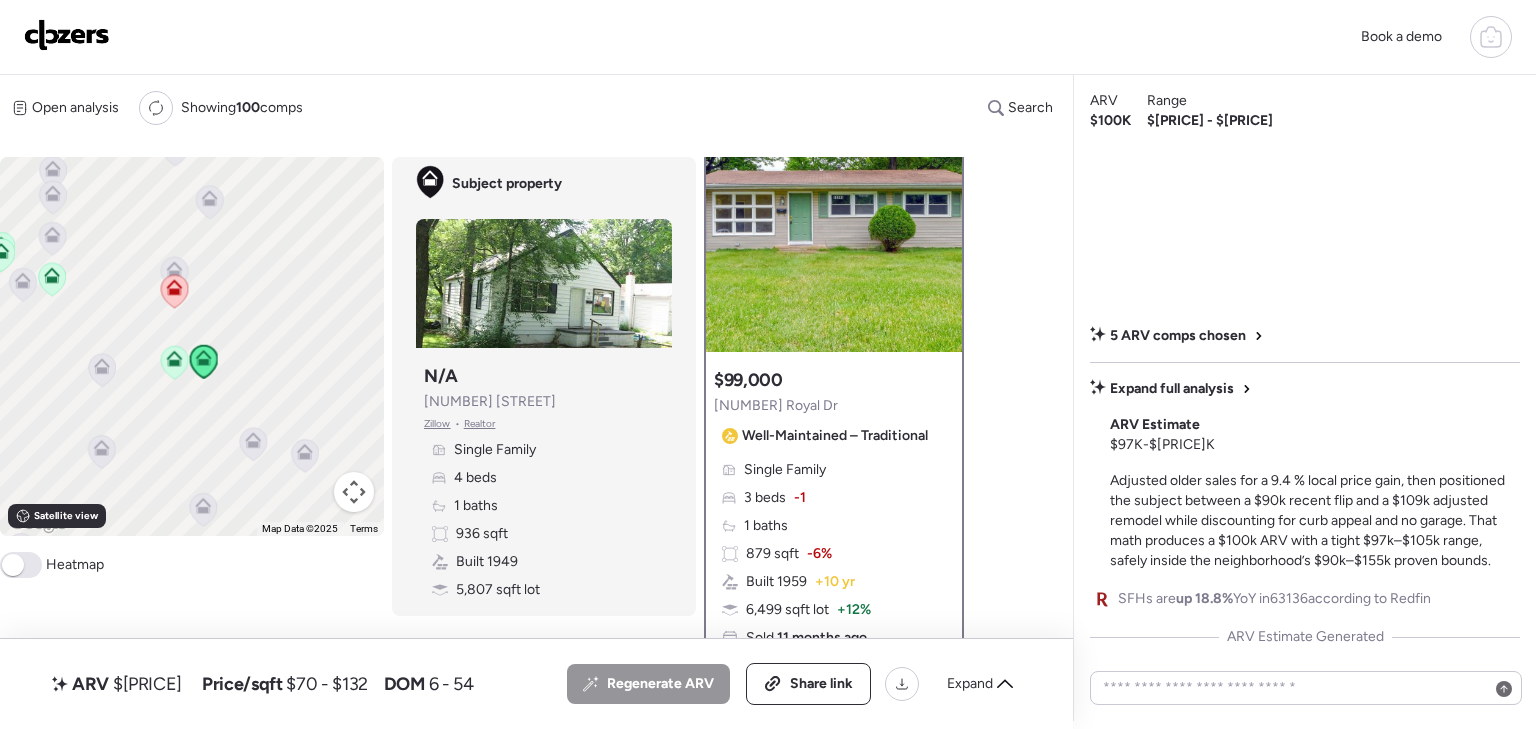 scroll, scrollTop: 0, scrollLeft: 0, axis: both 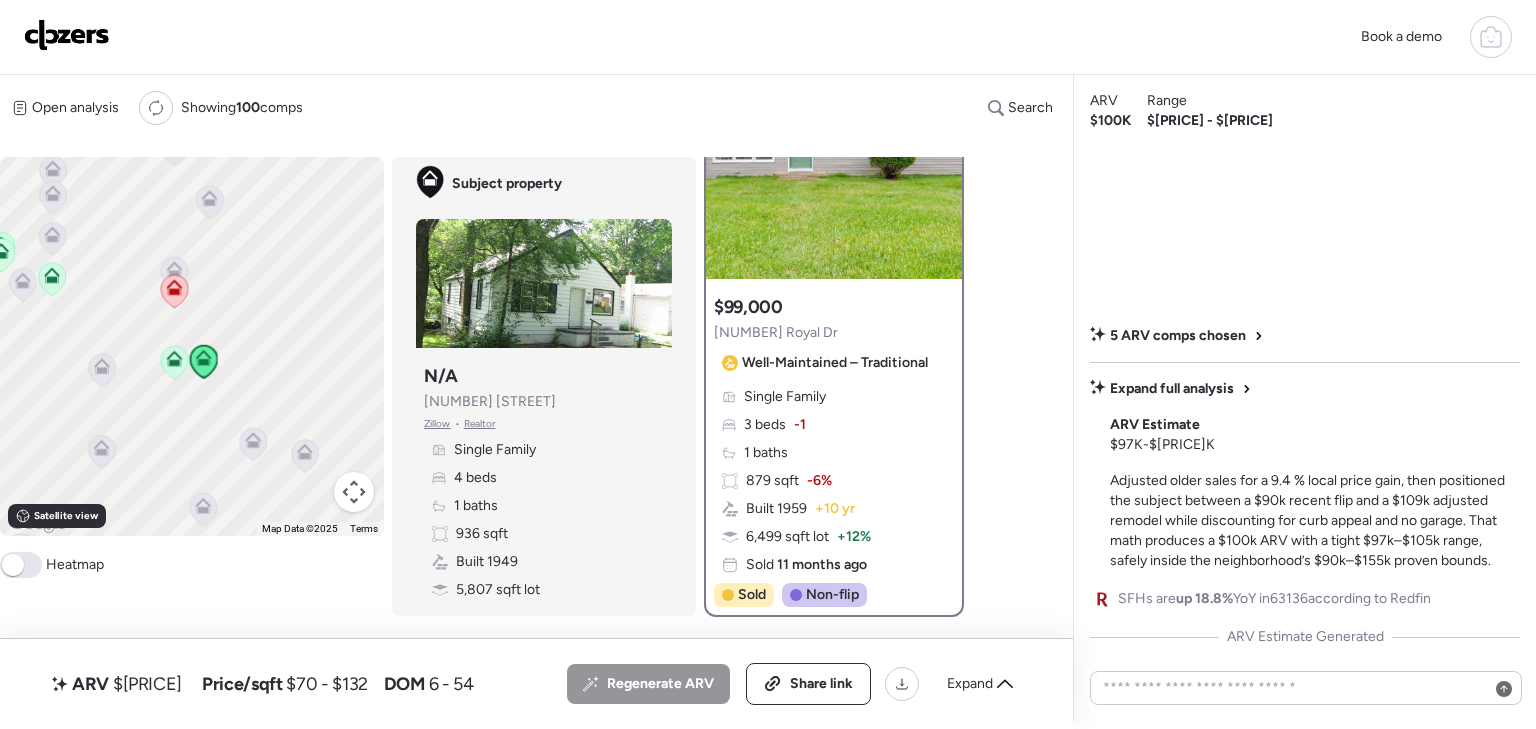 click 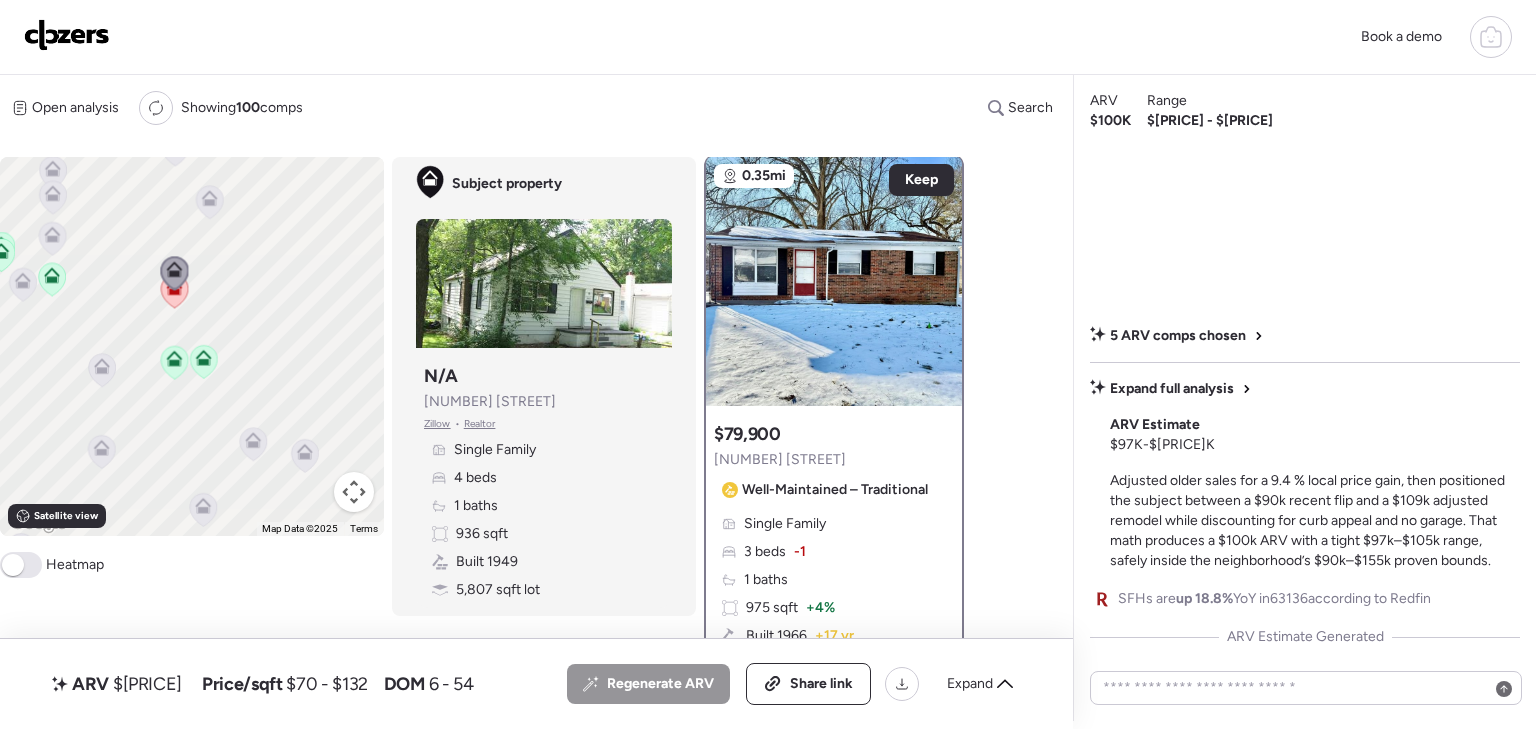 scroll, scrollTop: 0, scrollLeft: 0, axis: both 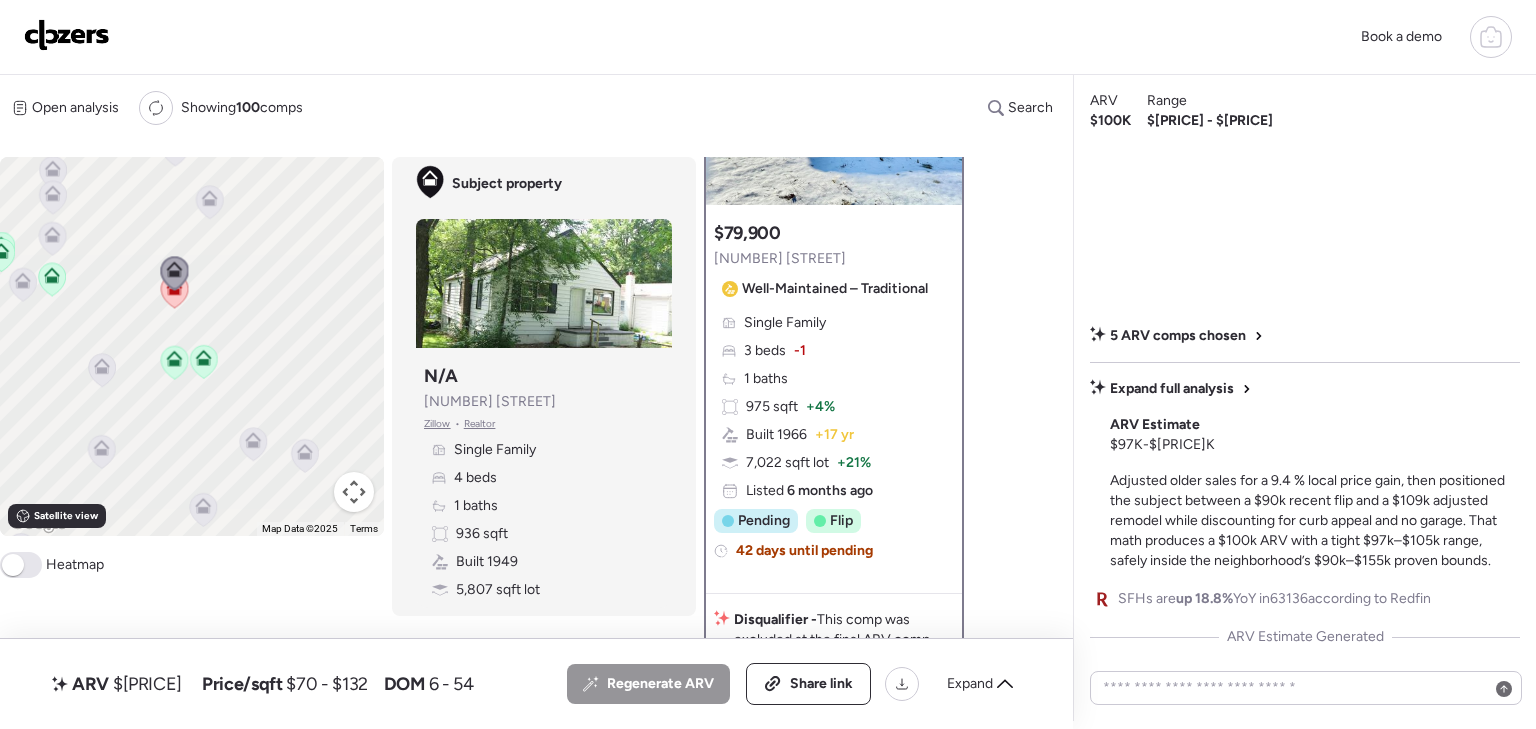 click 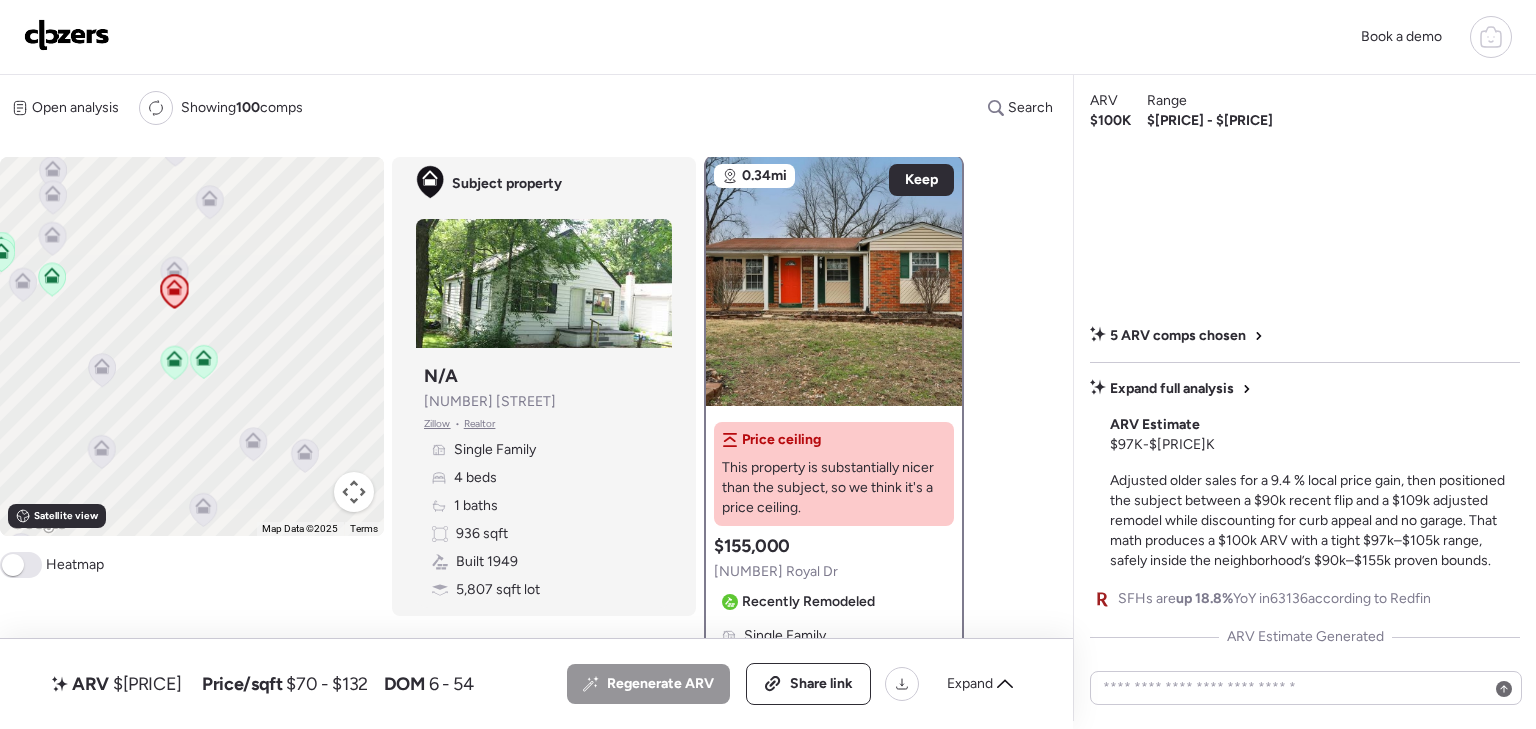 scroll, scrollTop: 0, scrollLeft: 0, axis: both 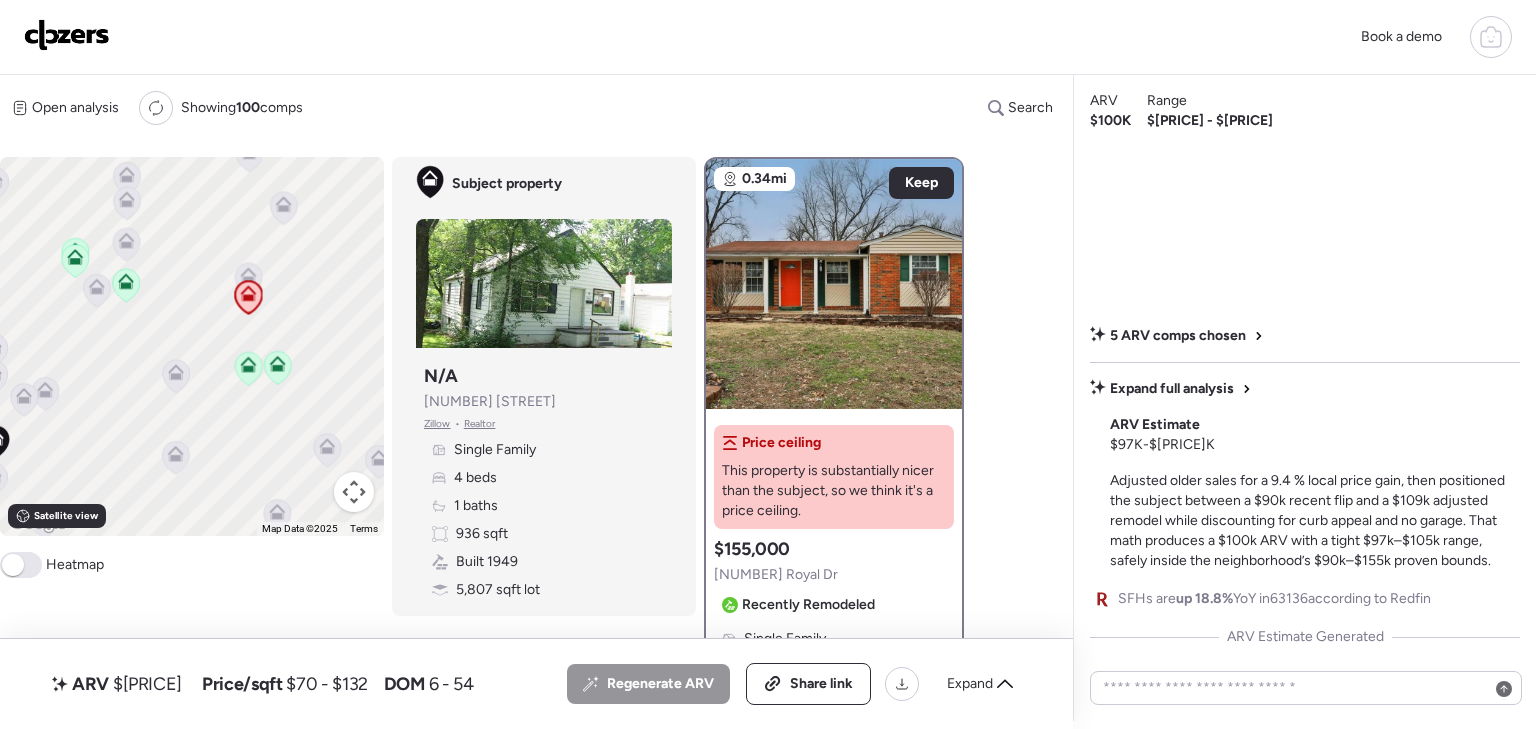 drag, startPoint x: 184, startPoint y: 319, endPoint x: 174, endPoint y: 307, distance: 15.6205 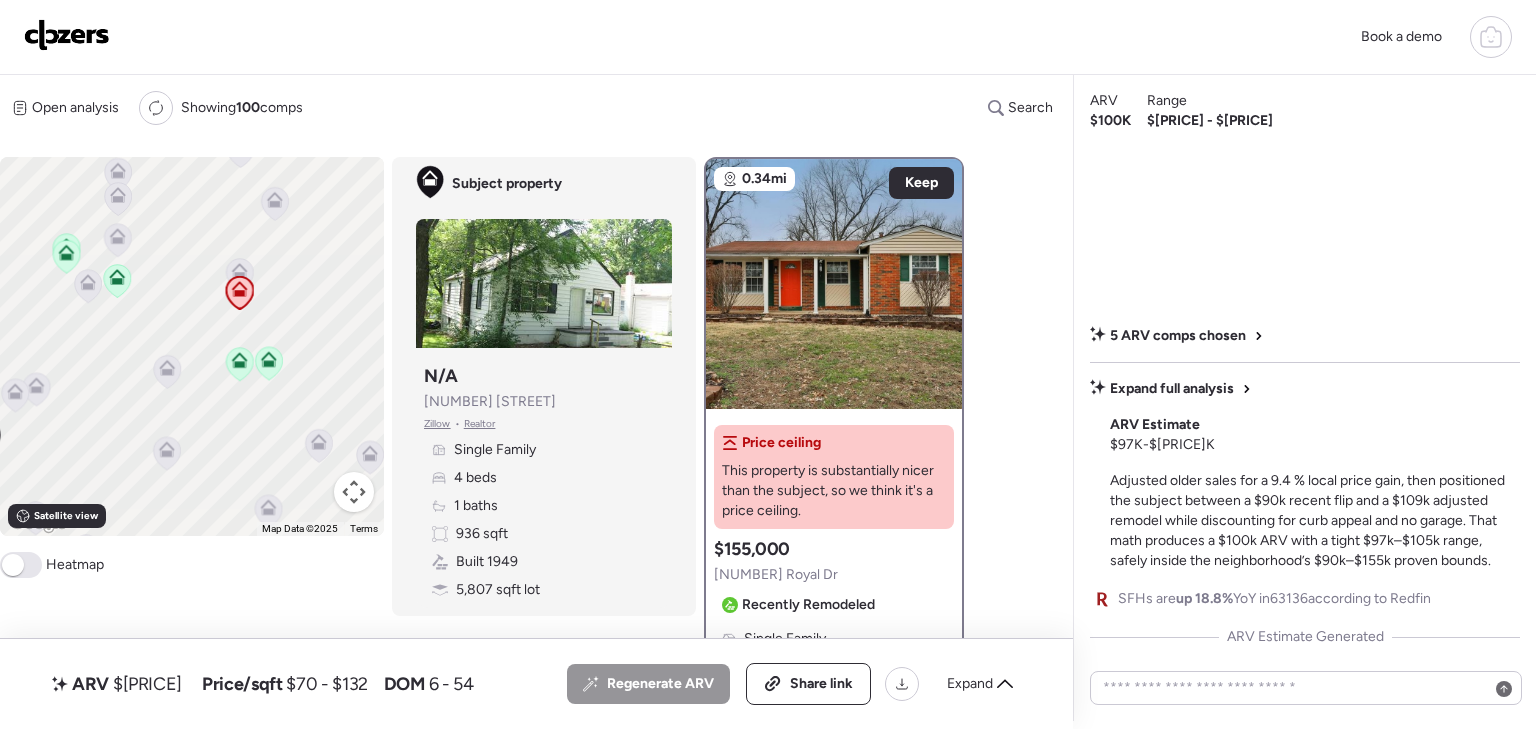 click 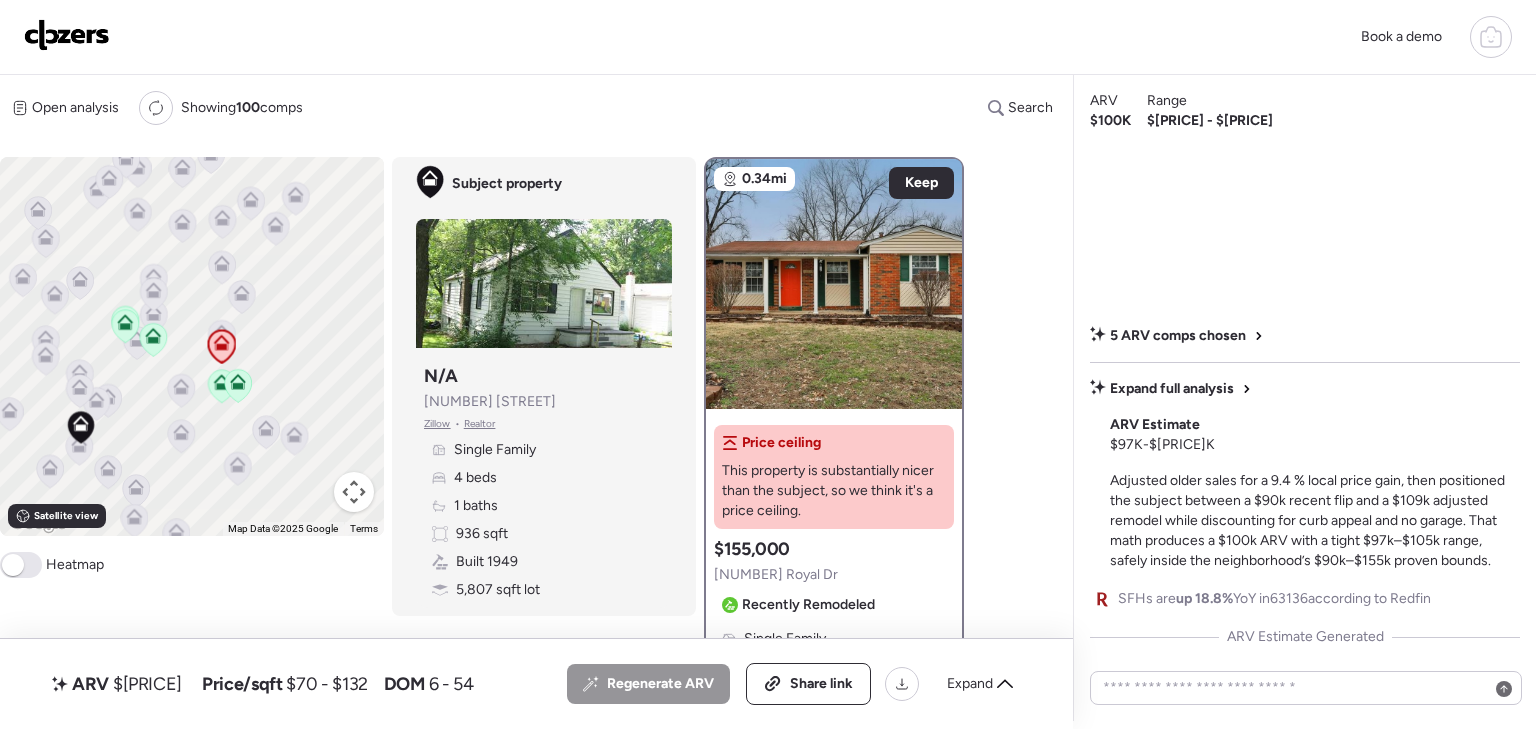 click 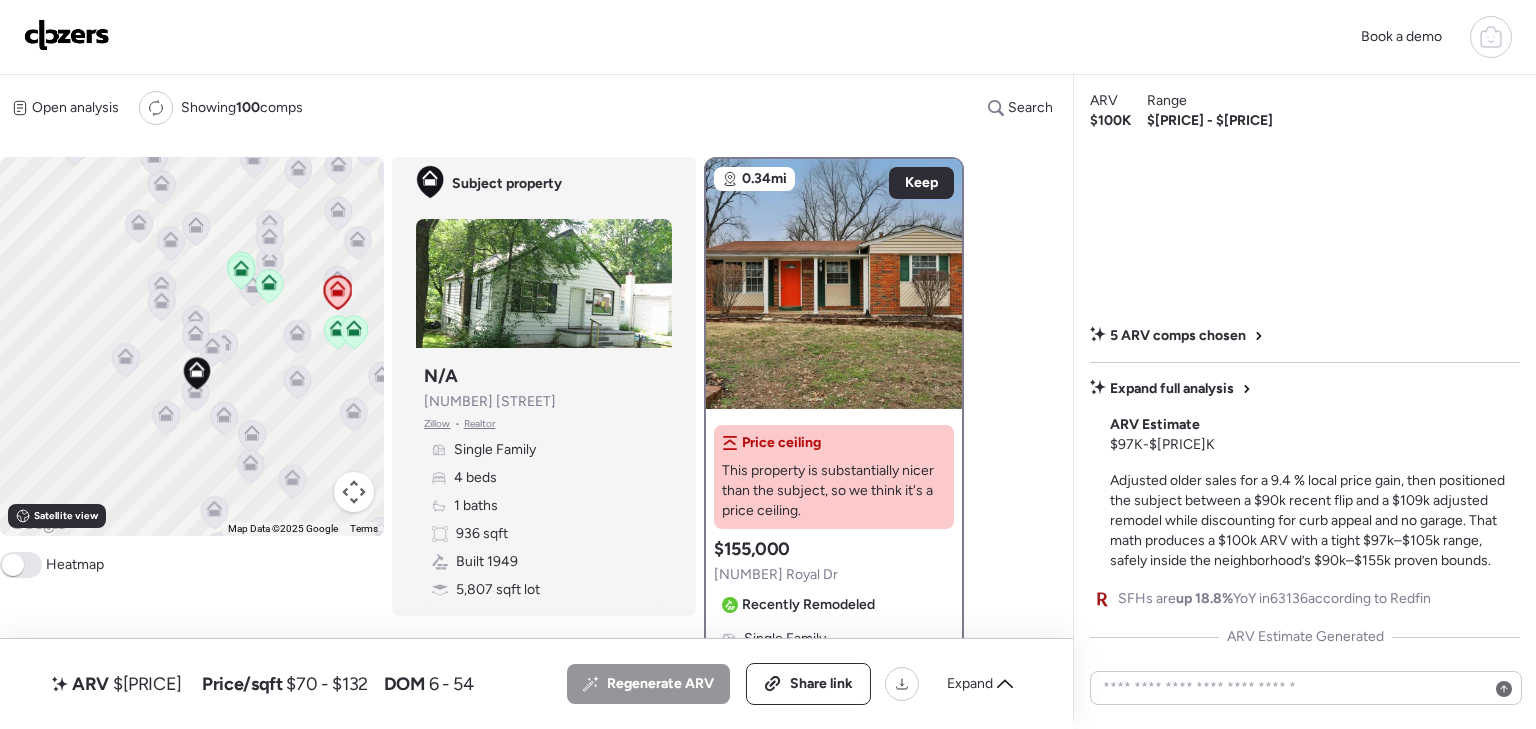 drag, startPoint x: 140, startPoint y: 413, endPoint x: 258, endPoint y: 359, distance: 129.76903 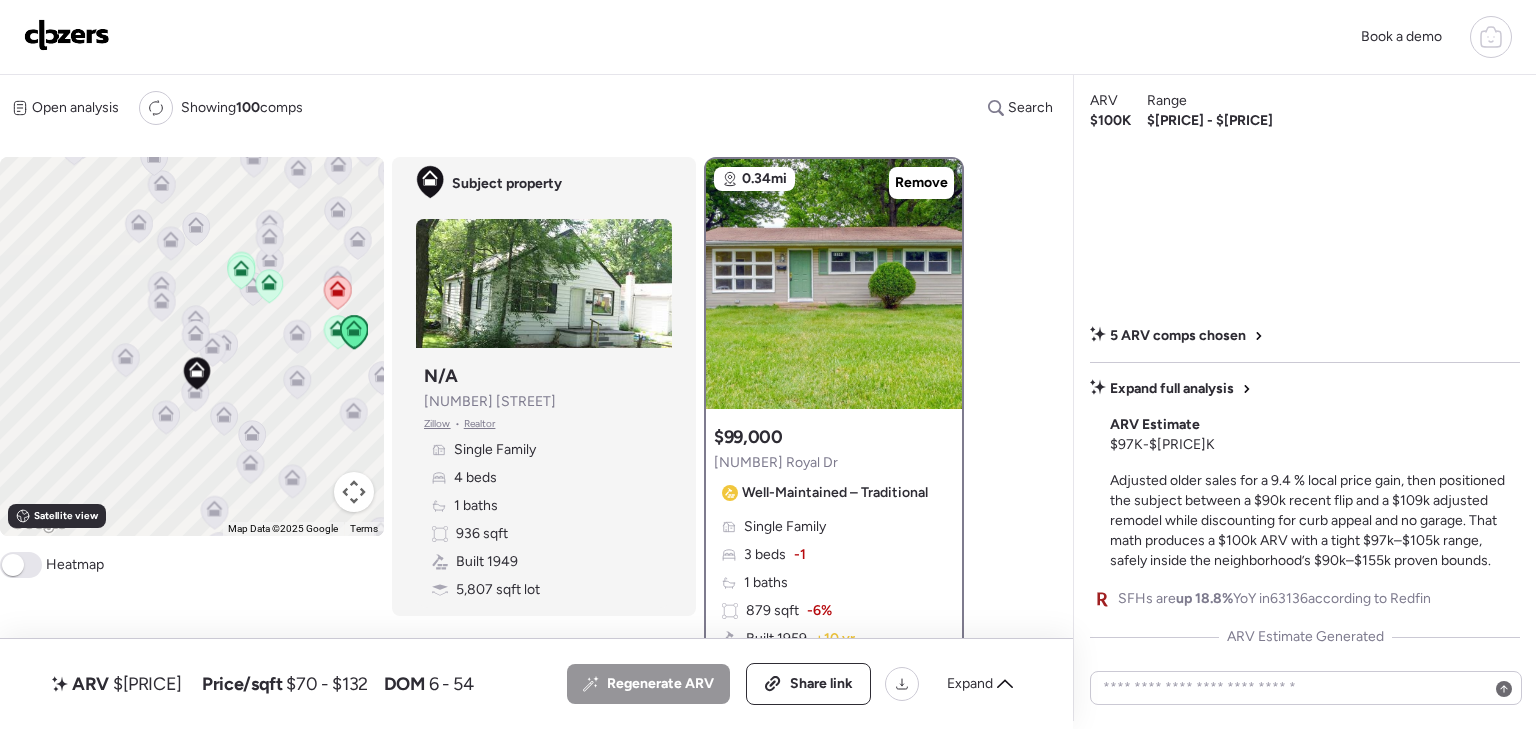 click 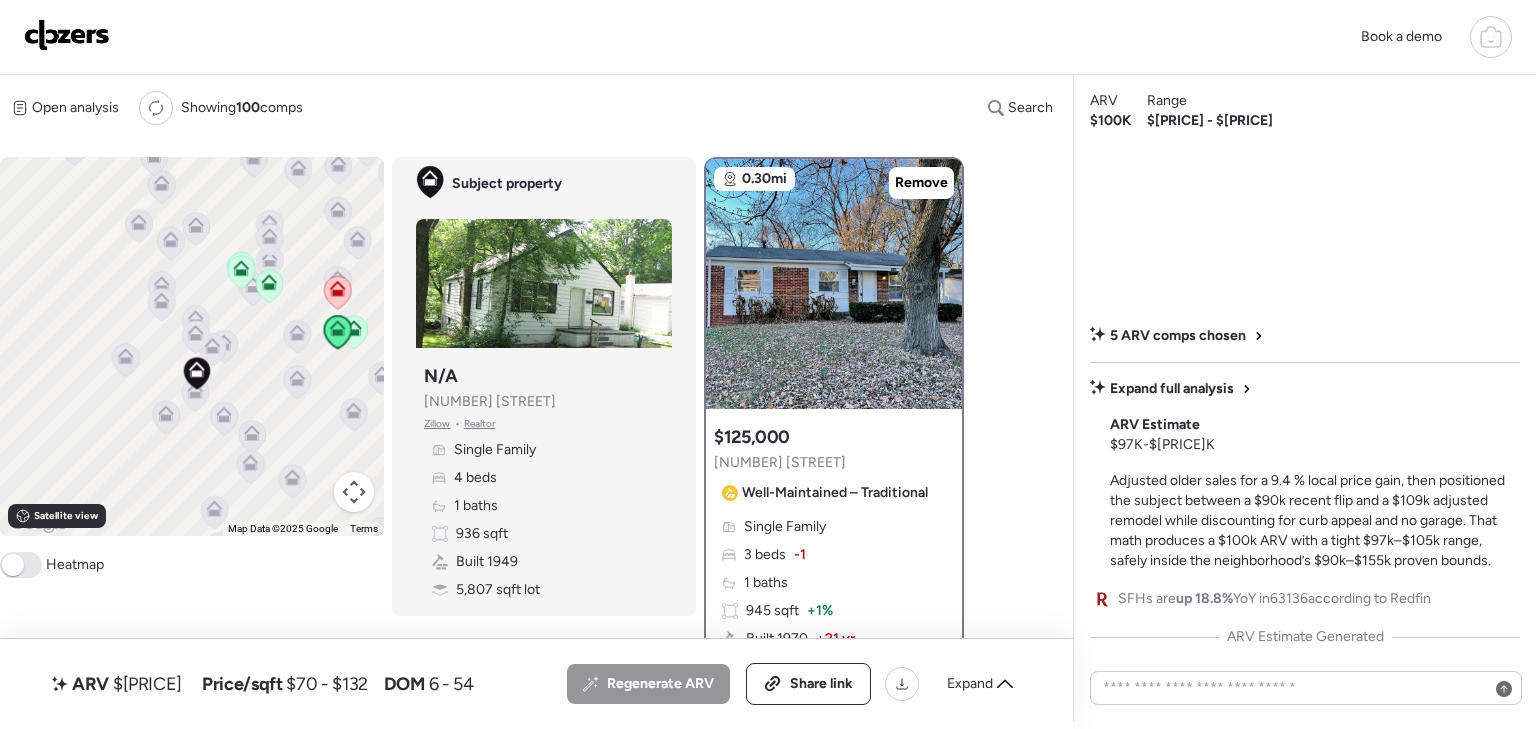 click at bounding box center (197, 374) 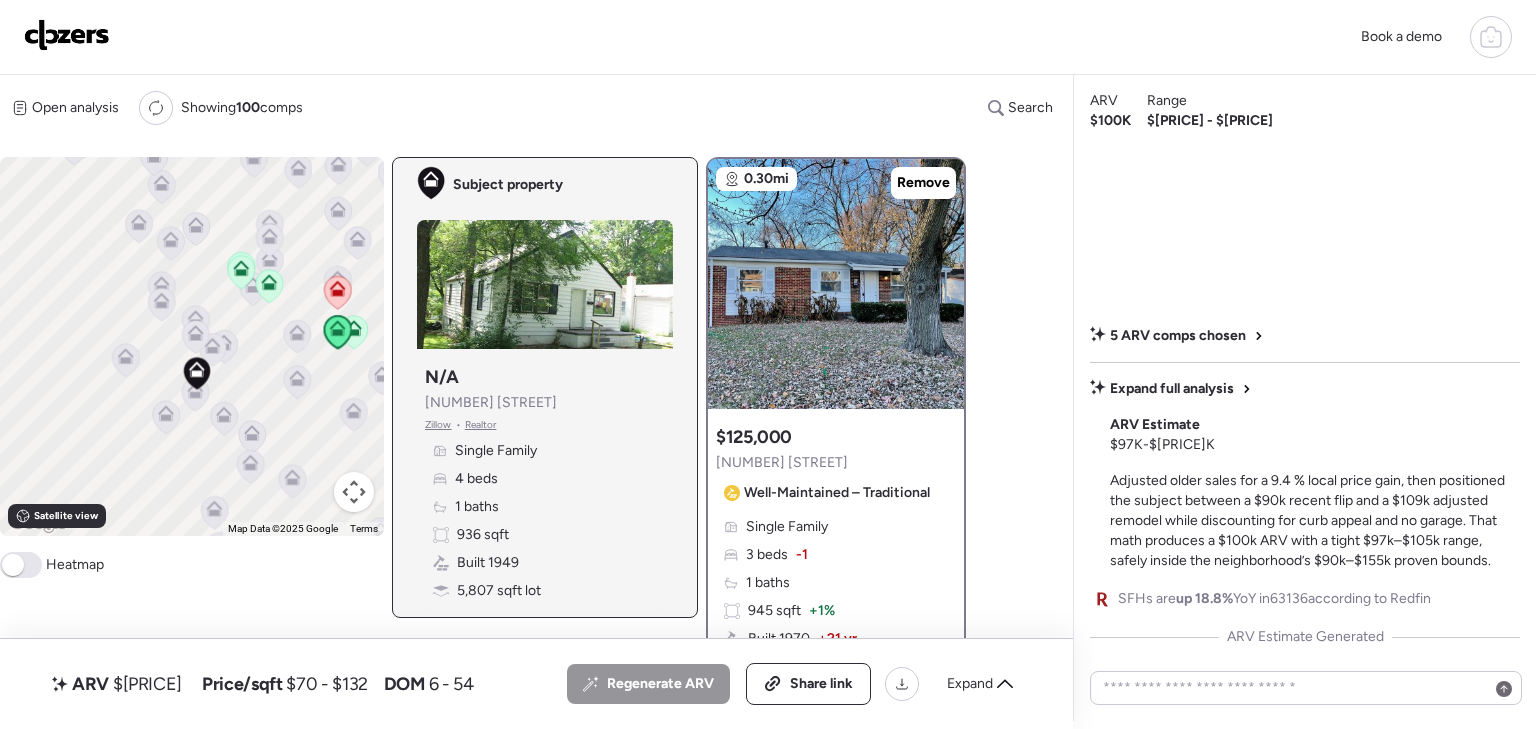 click 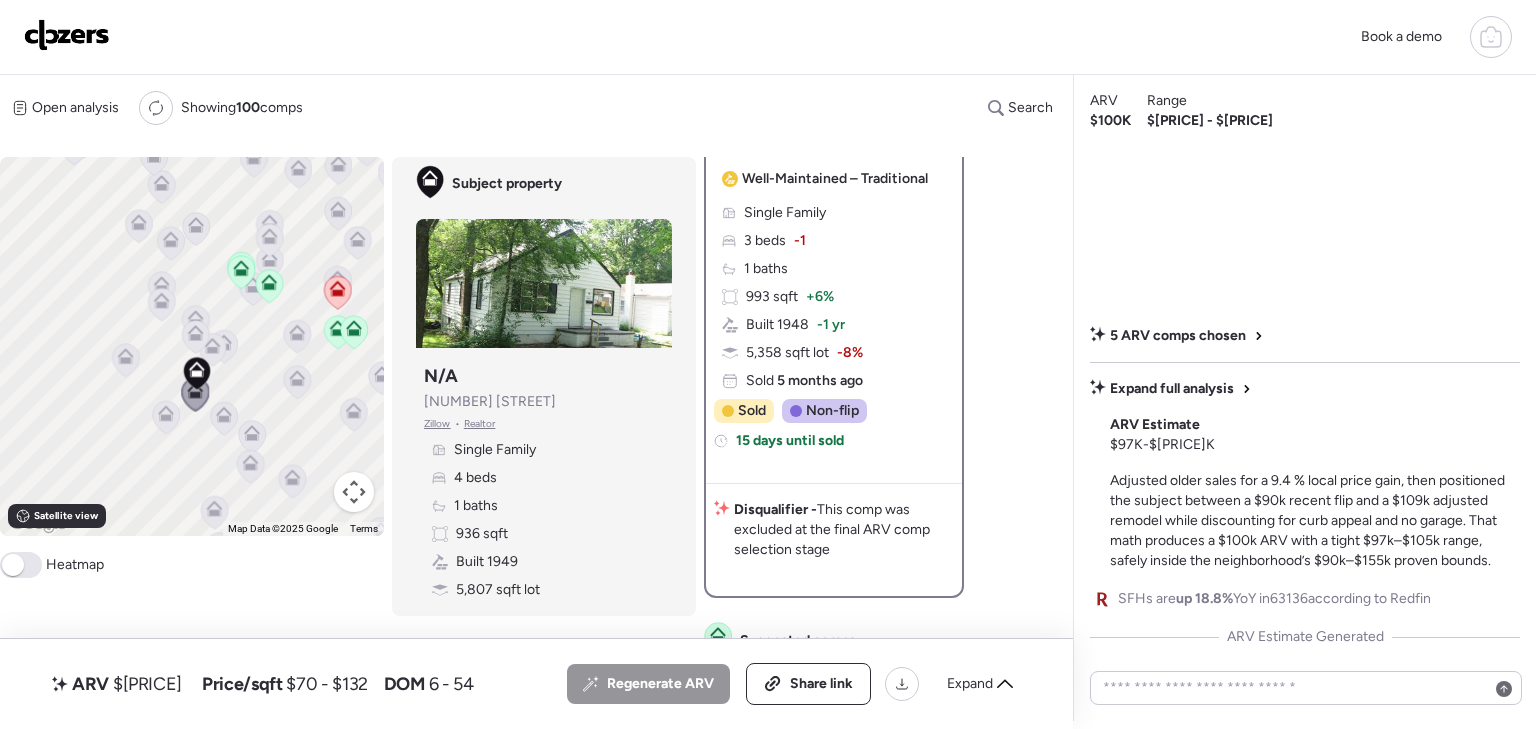 scroll, scrollTop: 400, scrollLeft: 0, axis: vertical 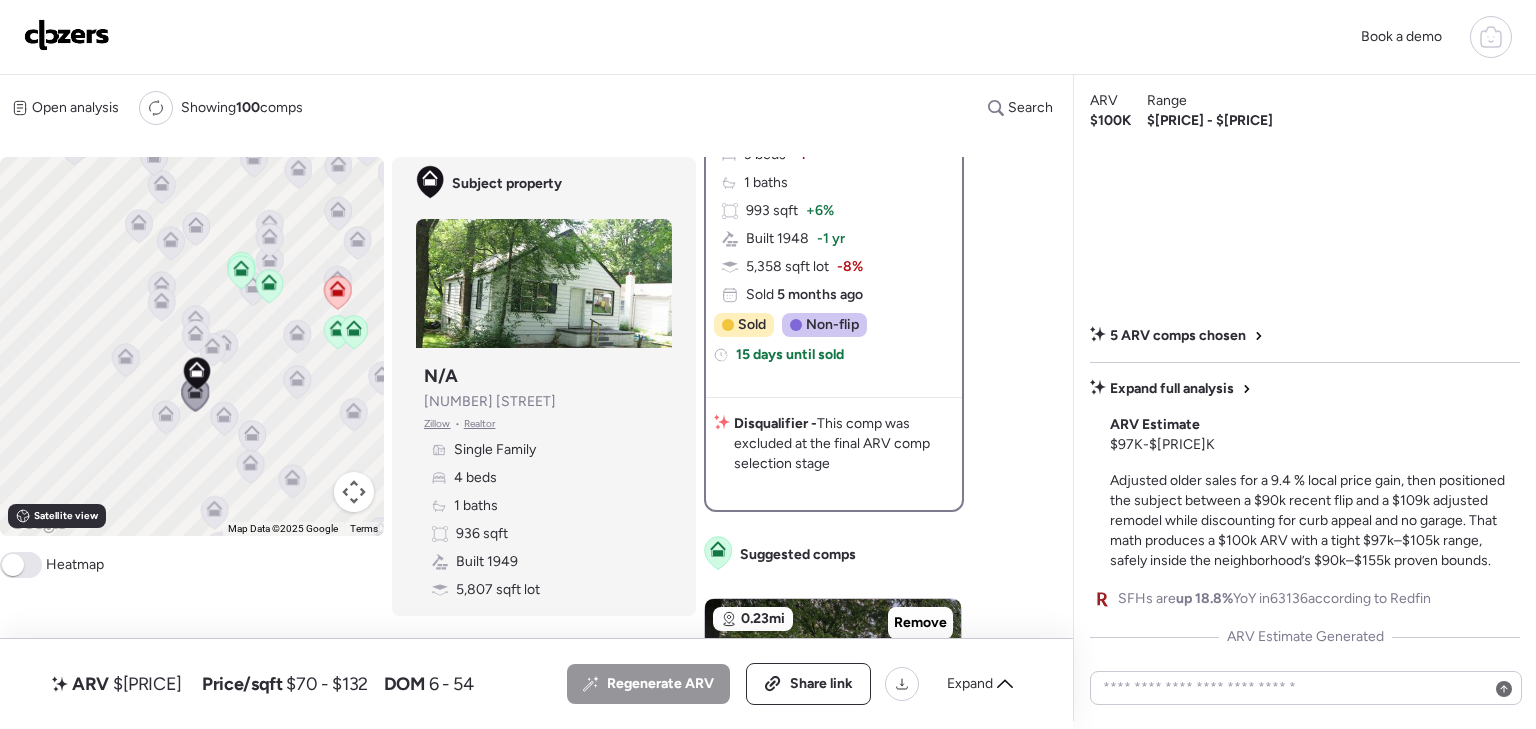 click on "Disqualifier -  This comp was excluded at the final ARV comp selection stage" at bounding box center [844, 444] 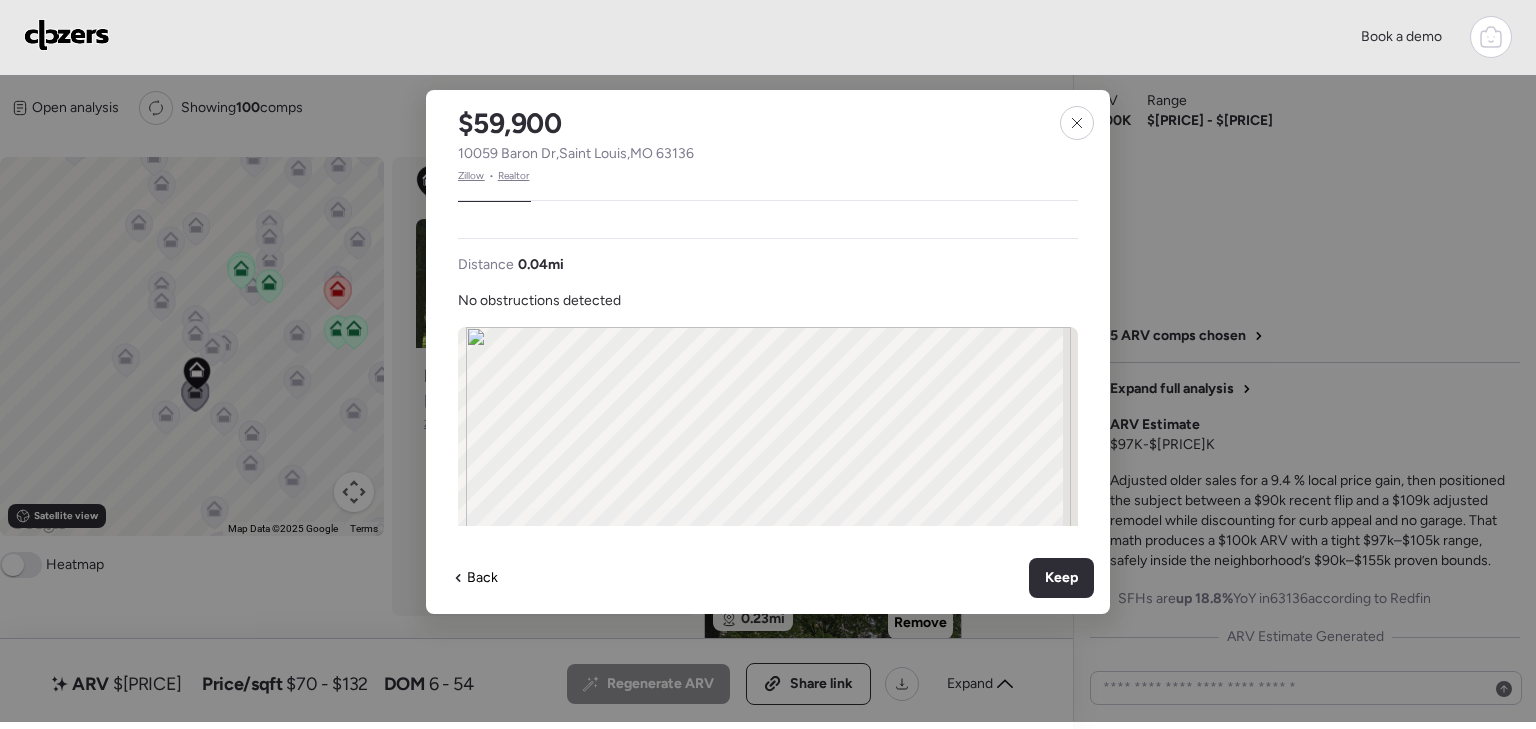 scroll, scrollTop: 700, scrollLeft: 0, axis: vertical 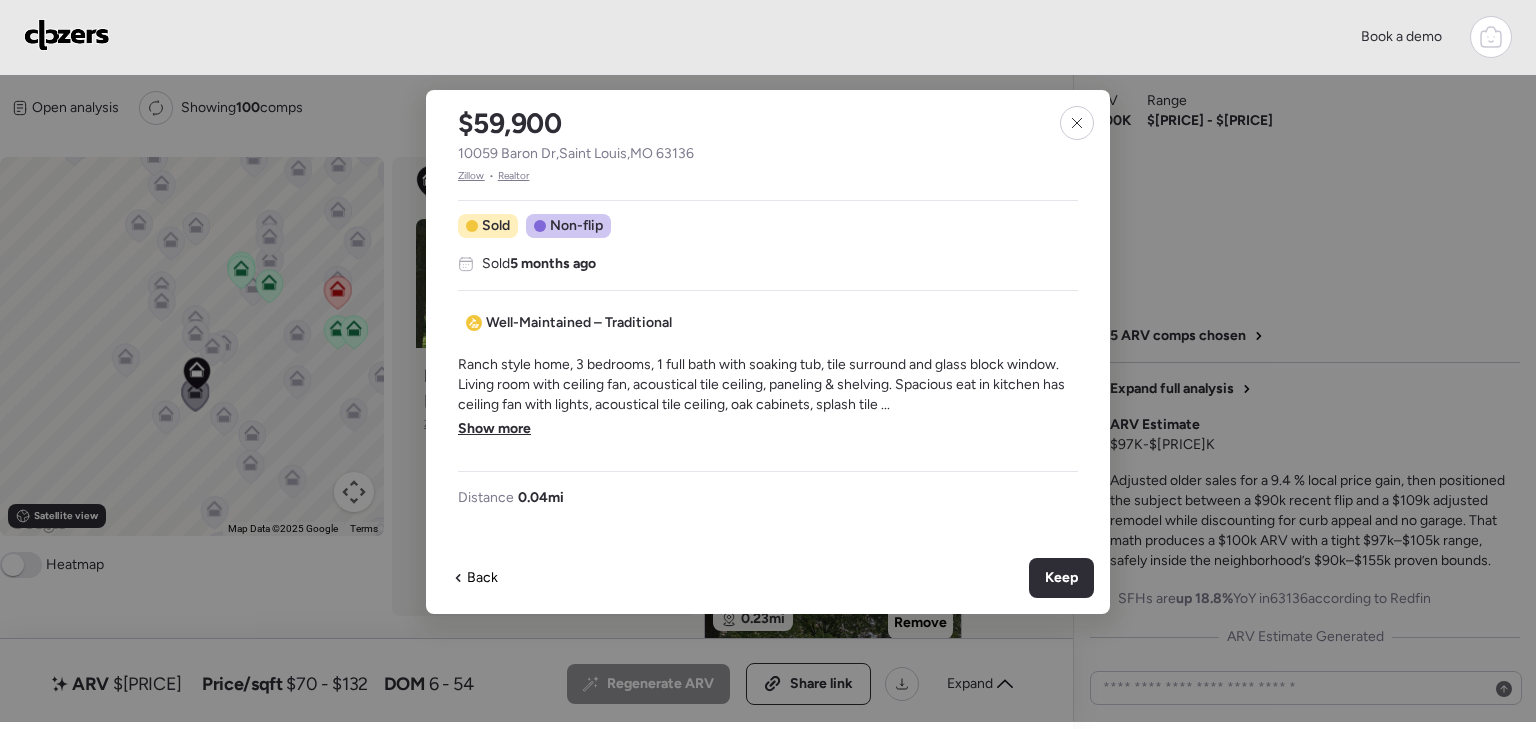 click on "Show more" at bounding box center (494, 429) 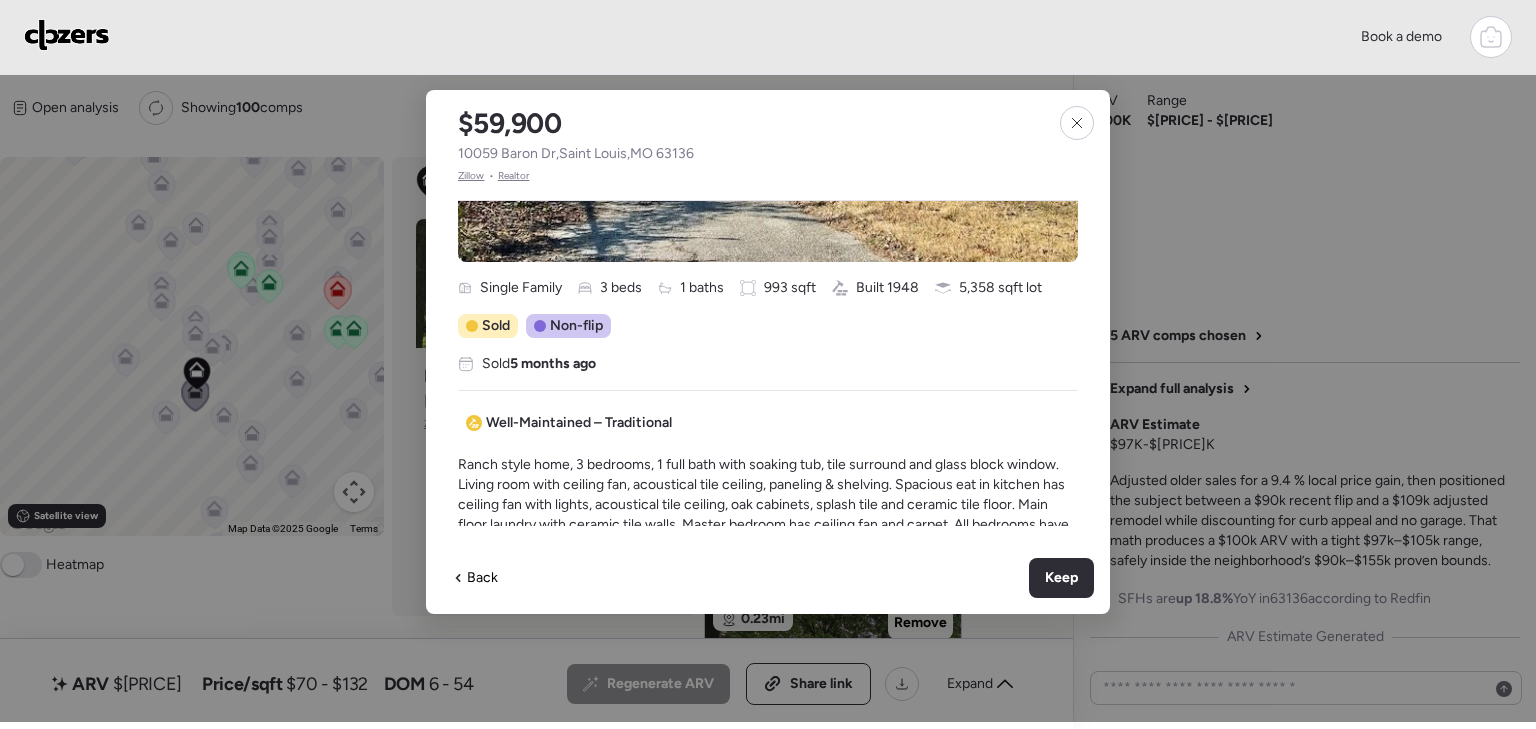 scroll, scrollTop: 255, scrollLeft: 0, axis: vertical 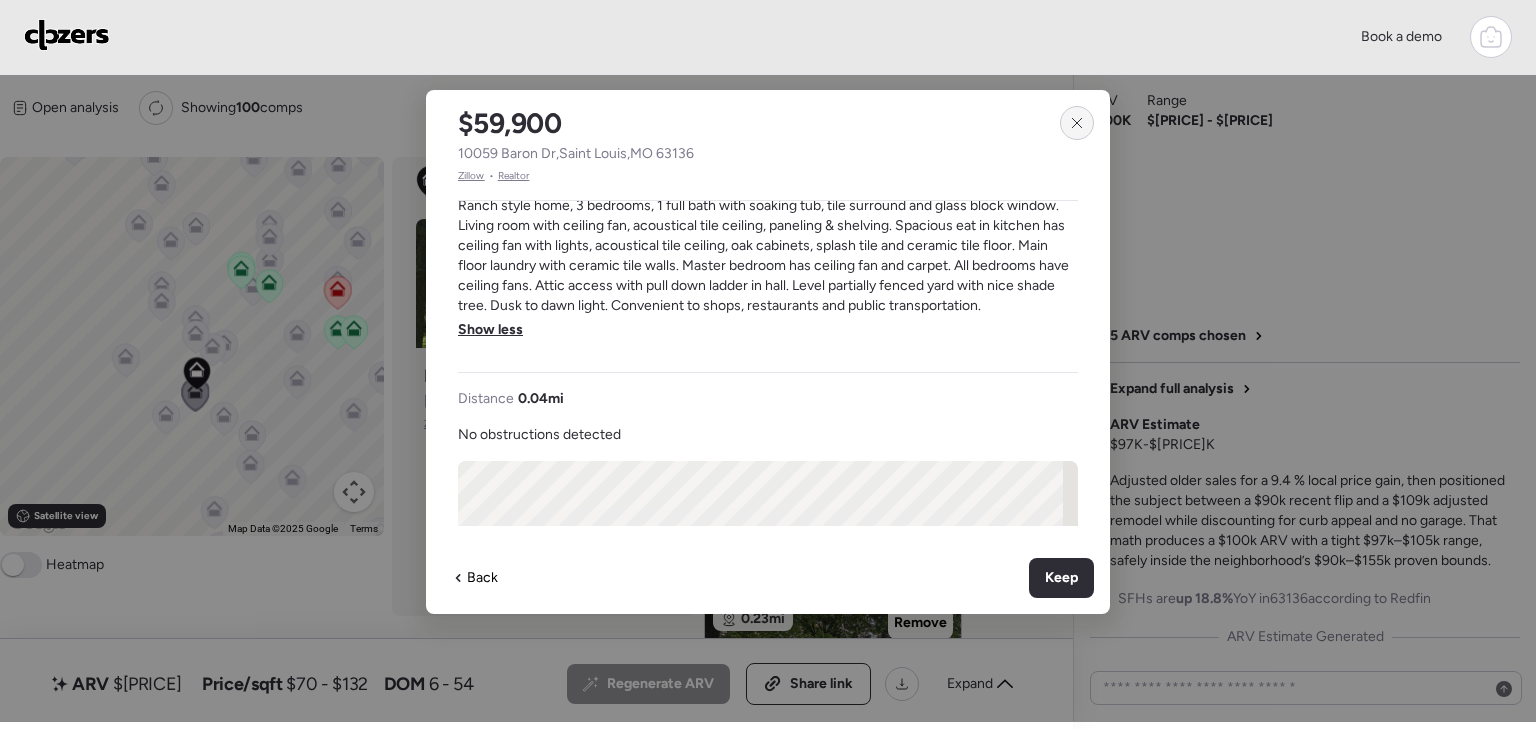 click 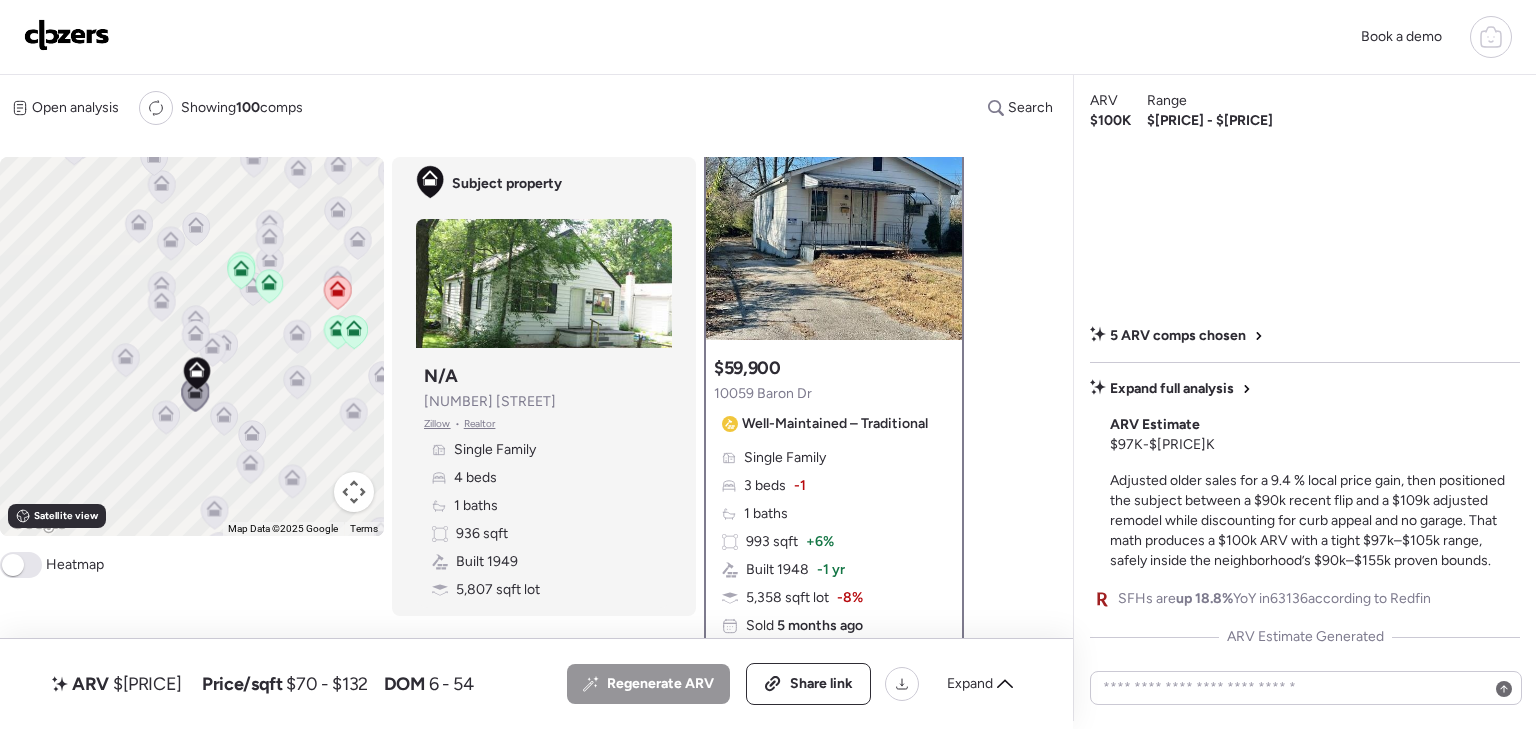 scroll, scrollTop: 20, scrollLeft: 0, axis: vertical 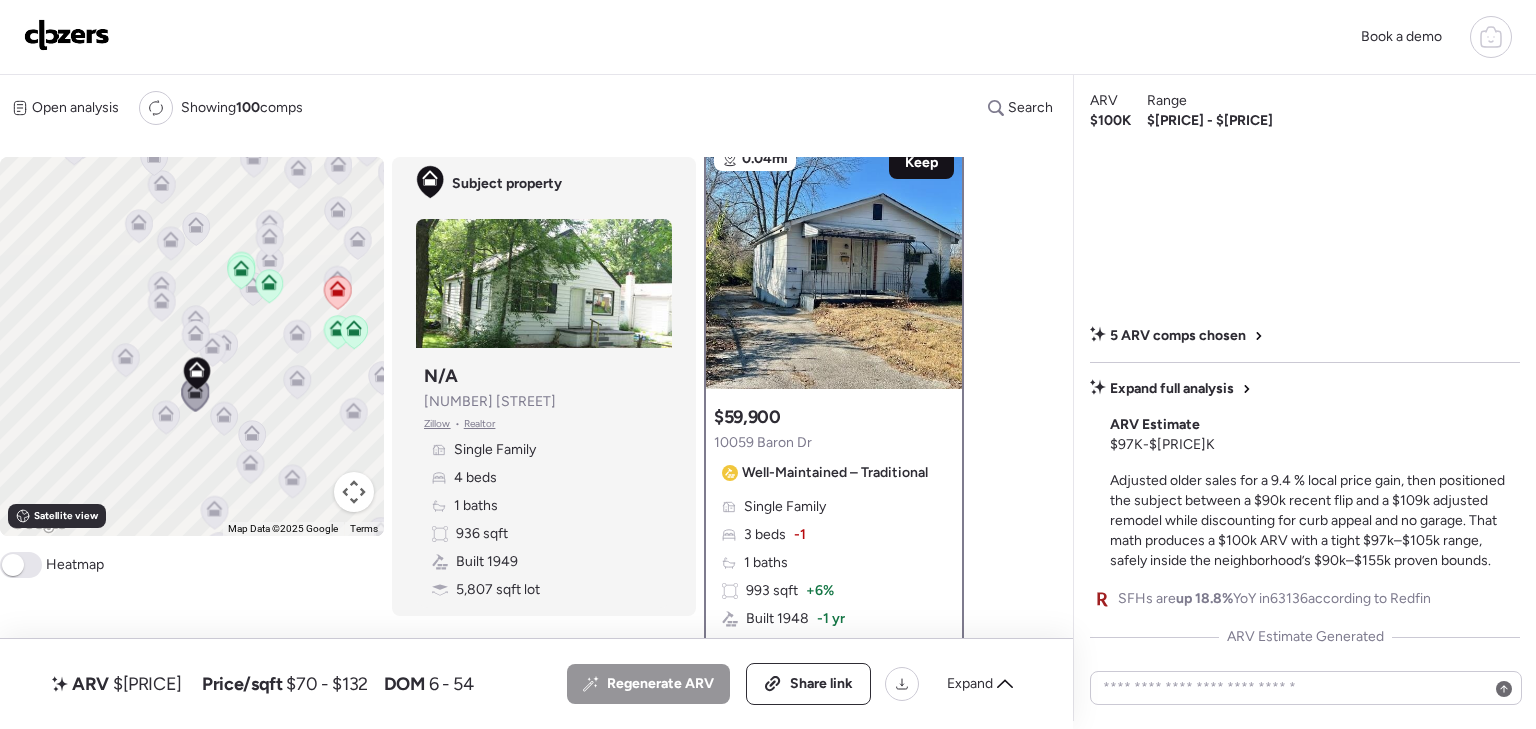 click on "Keep" at bounding box center (921, 163) 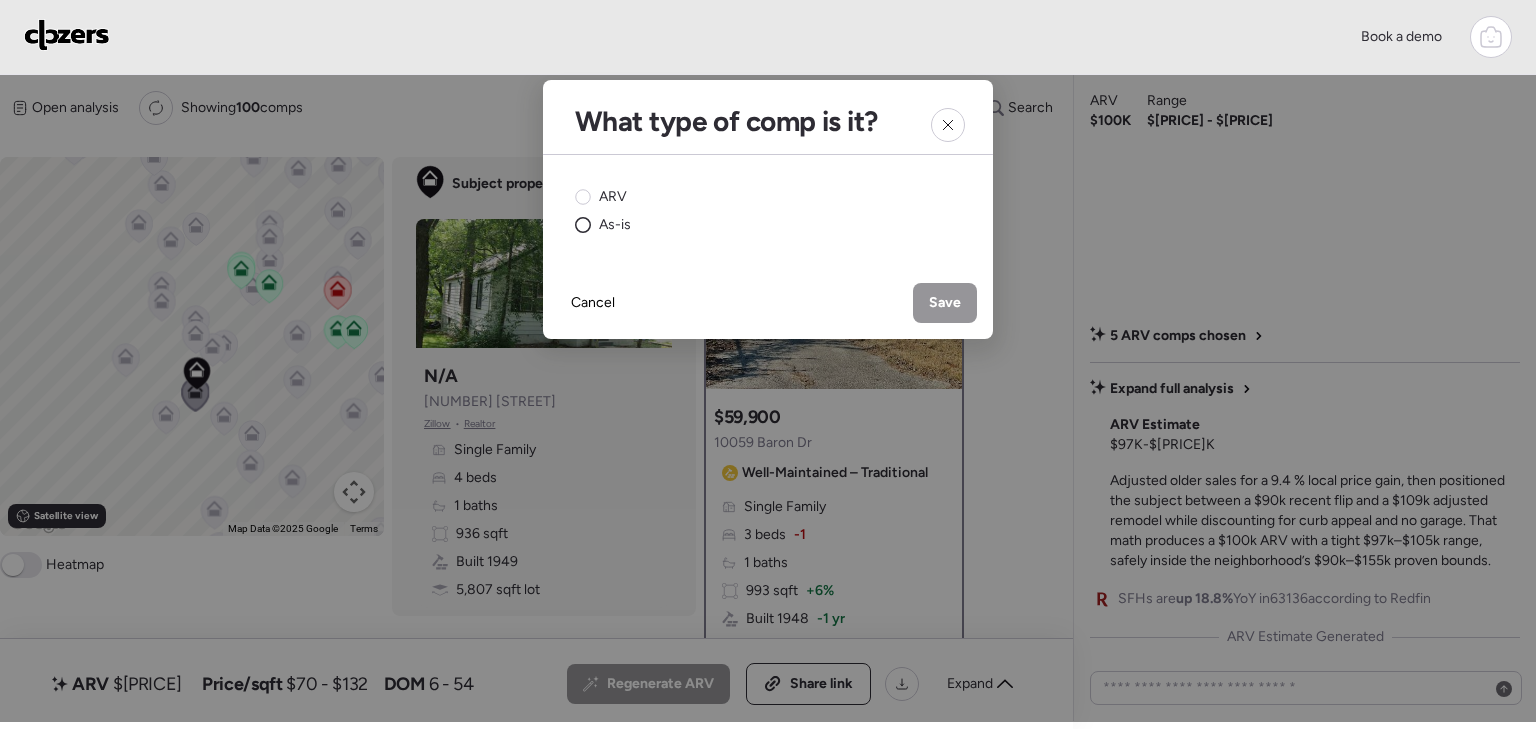 click on "As-is" at bounding box center (615, 225) 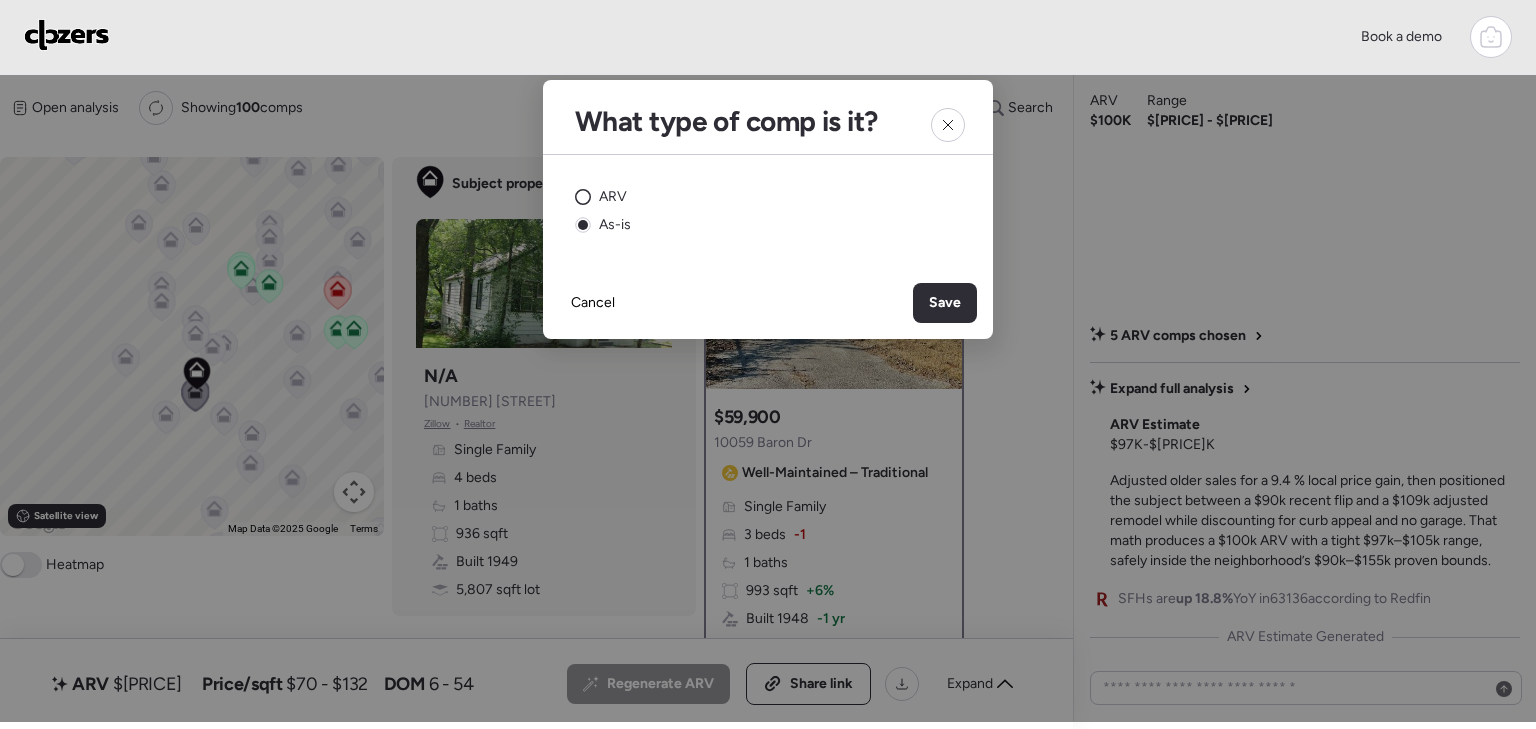 click on "ARV" at bounding box center (613, 197) 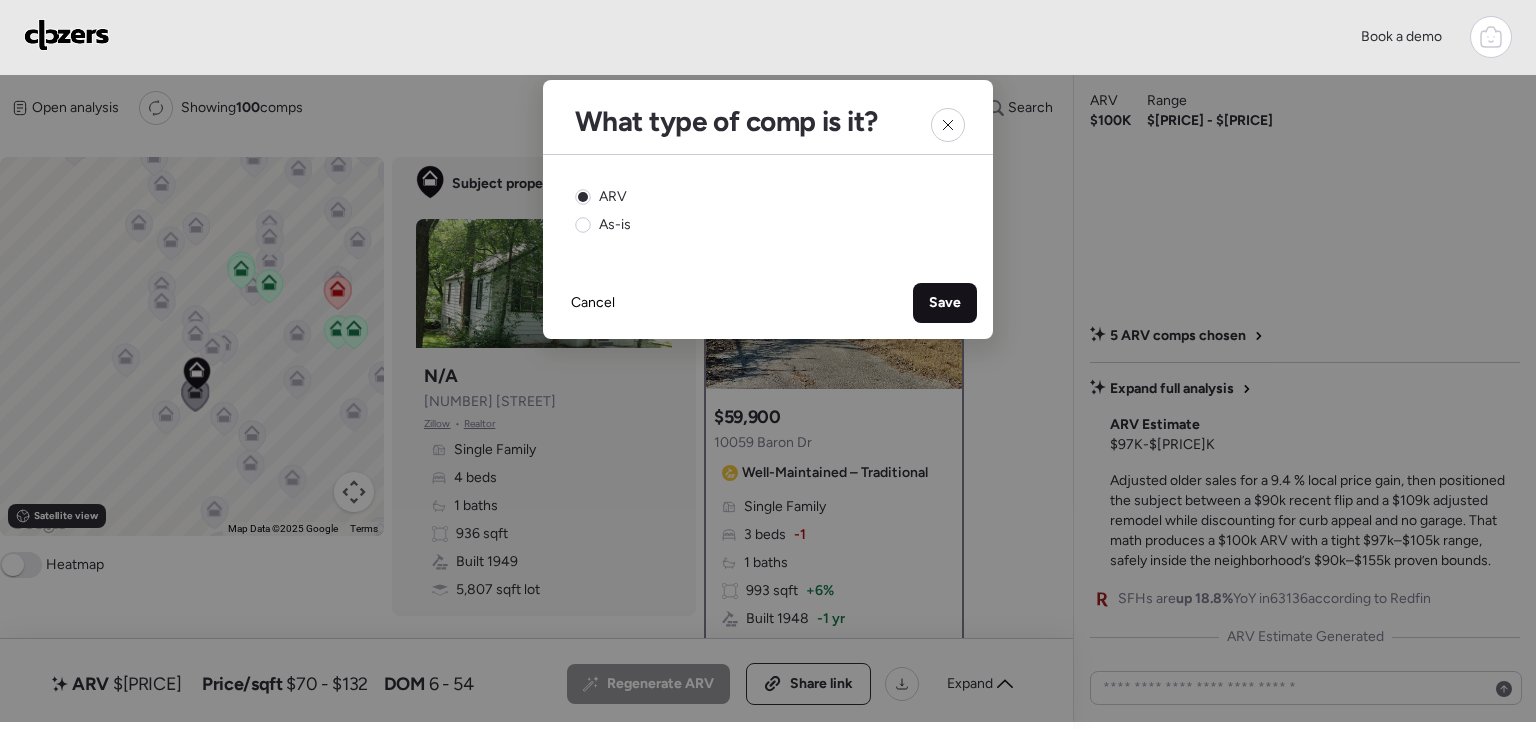click on "Save" at bounding box center [945, 303] 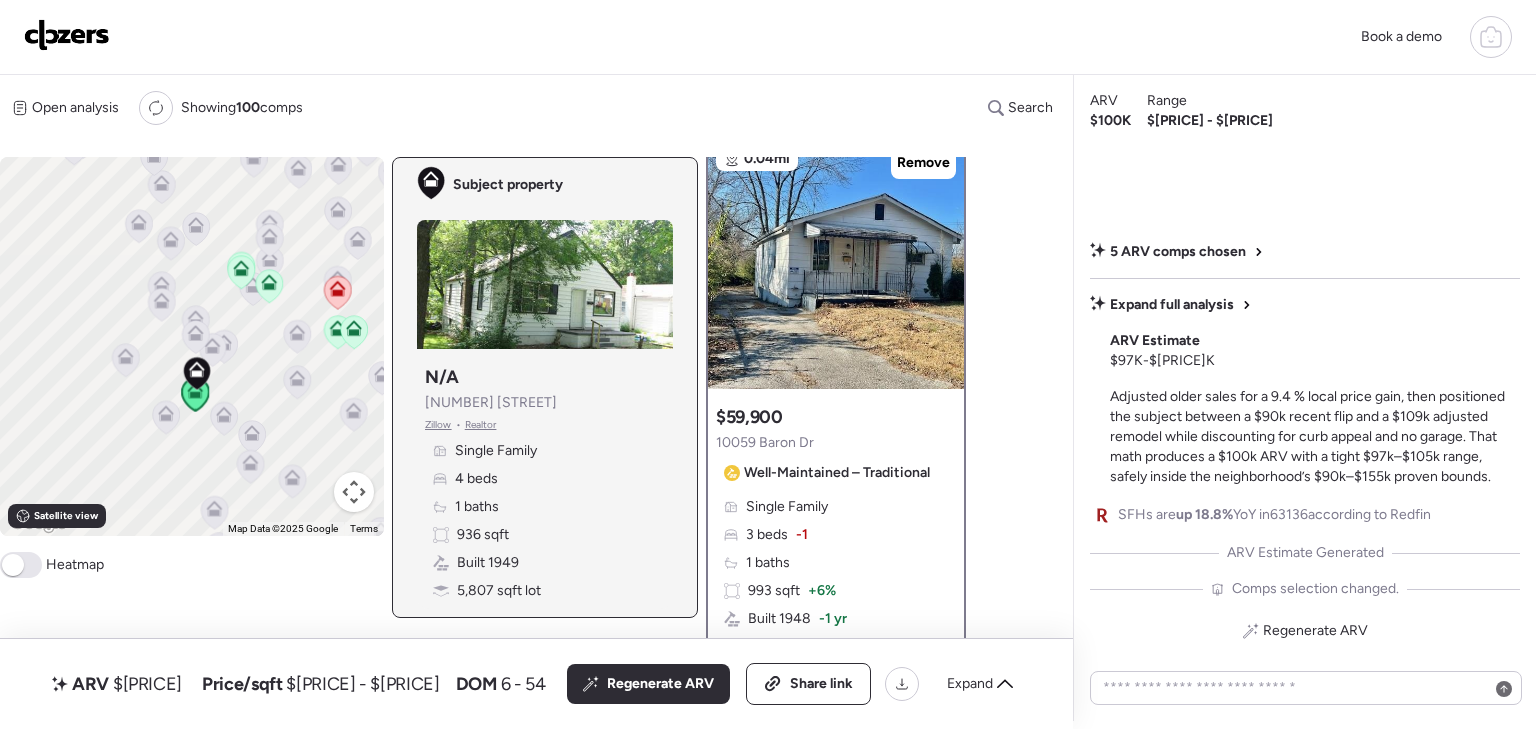 click 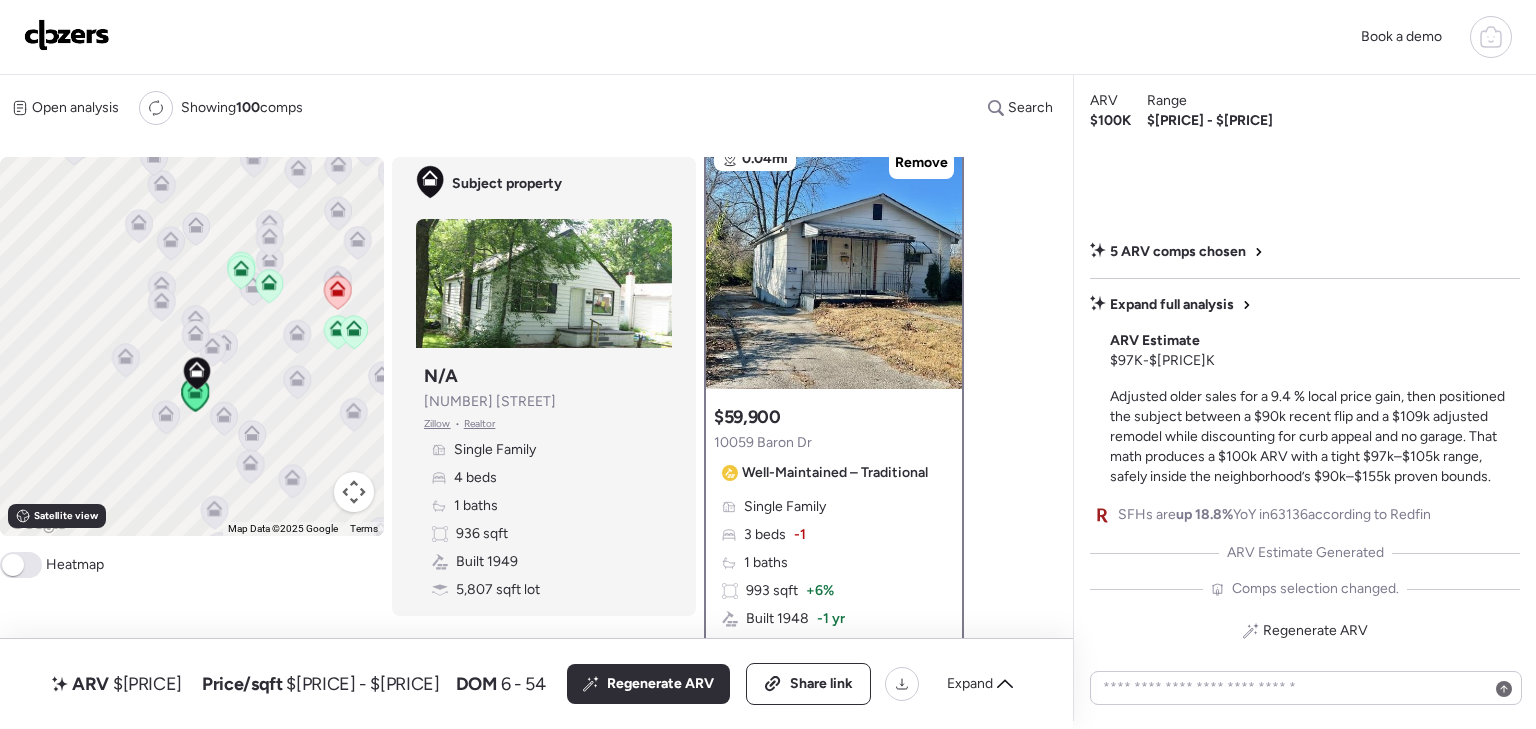 click 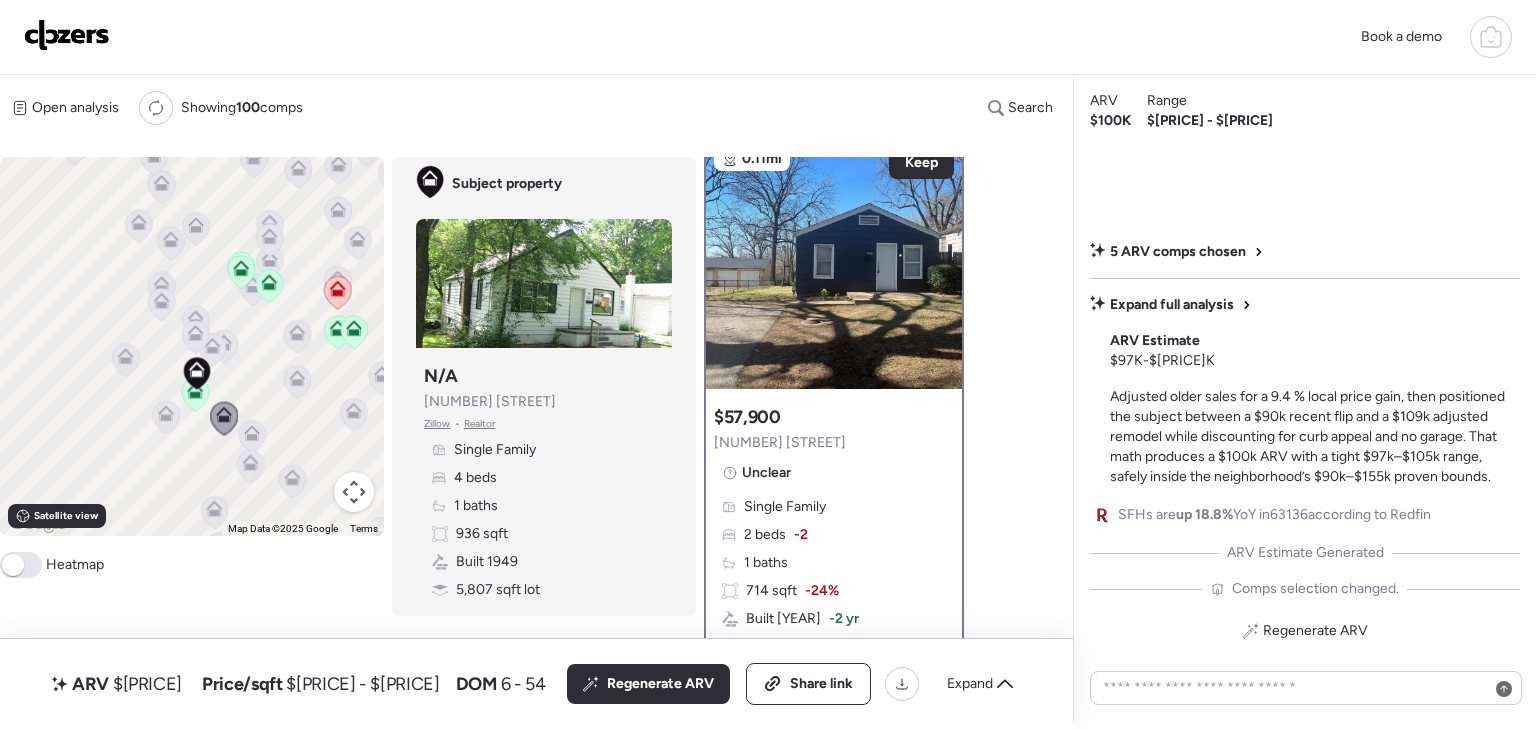 scroll, scrollTop: 0, scrollLeft: 0, axis: both 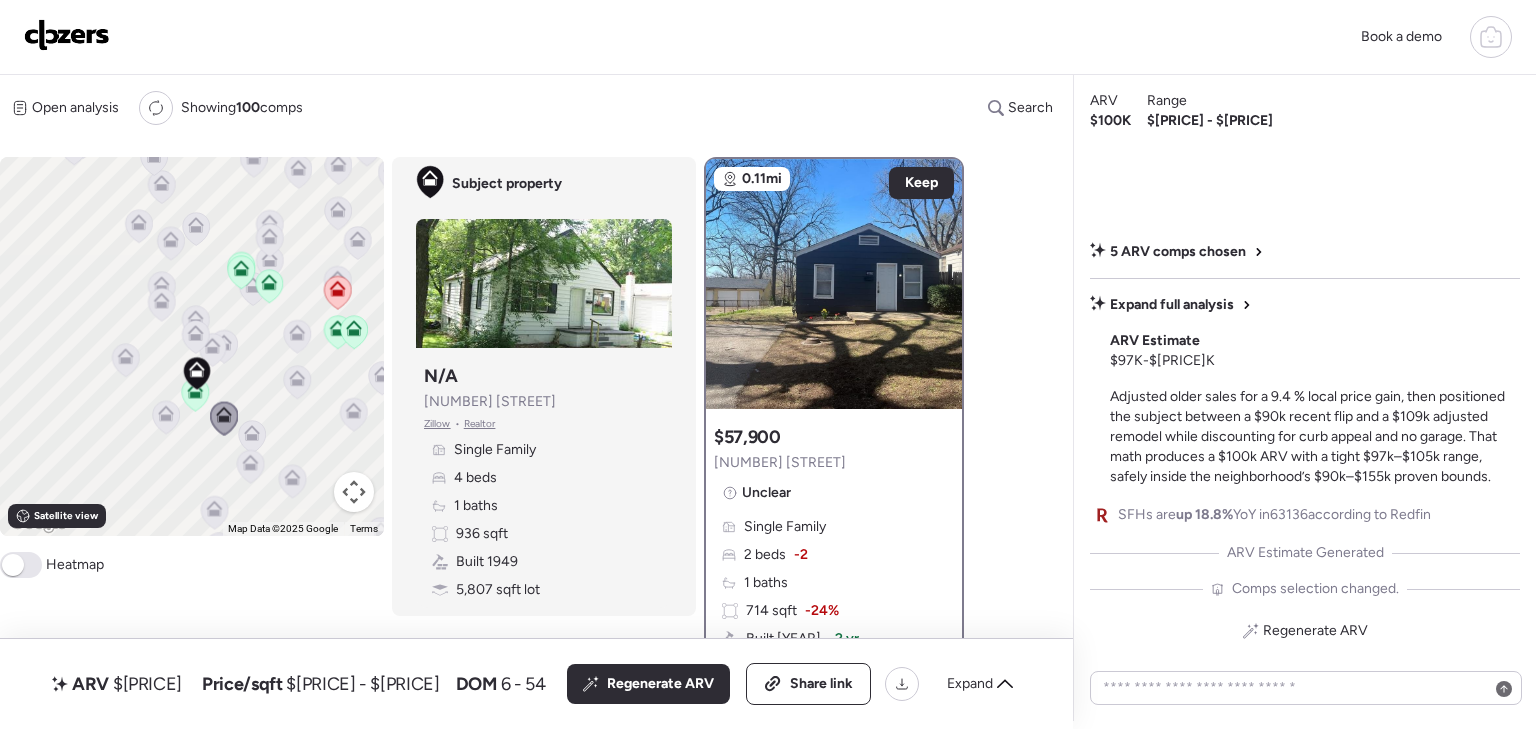 click 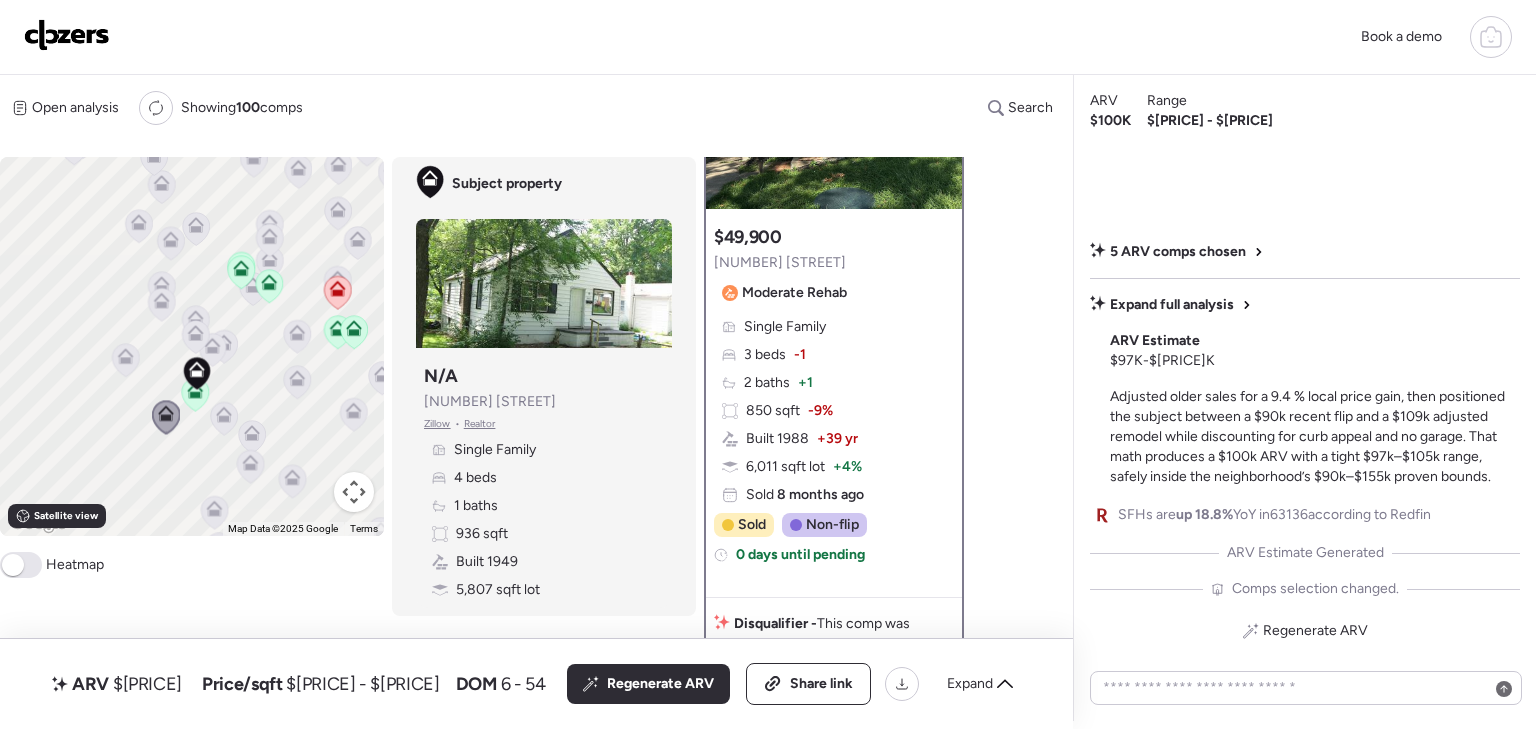 scroll, scrollTop: 300, scrollLeft: 0, axis: vertical 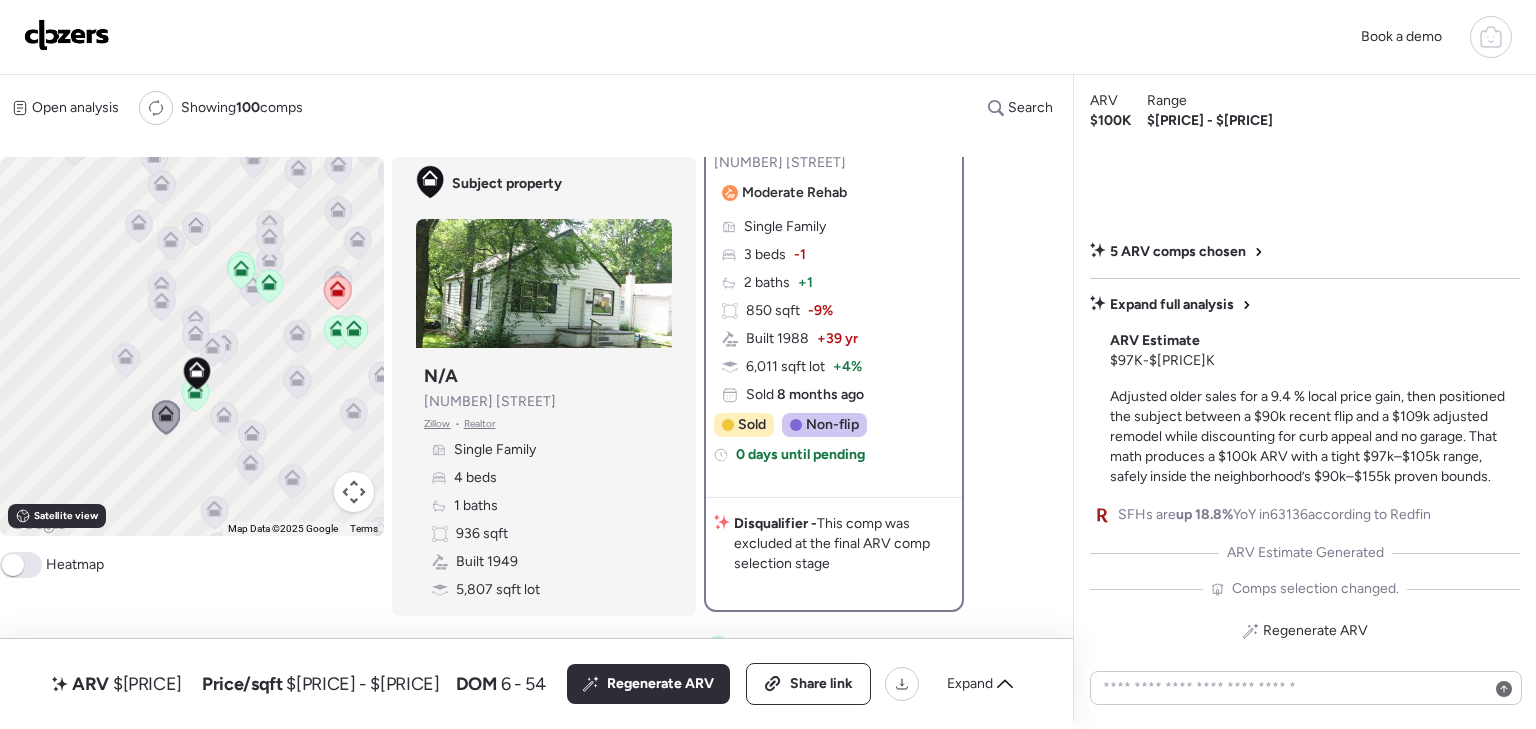 click 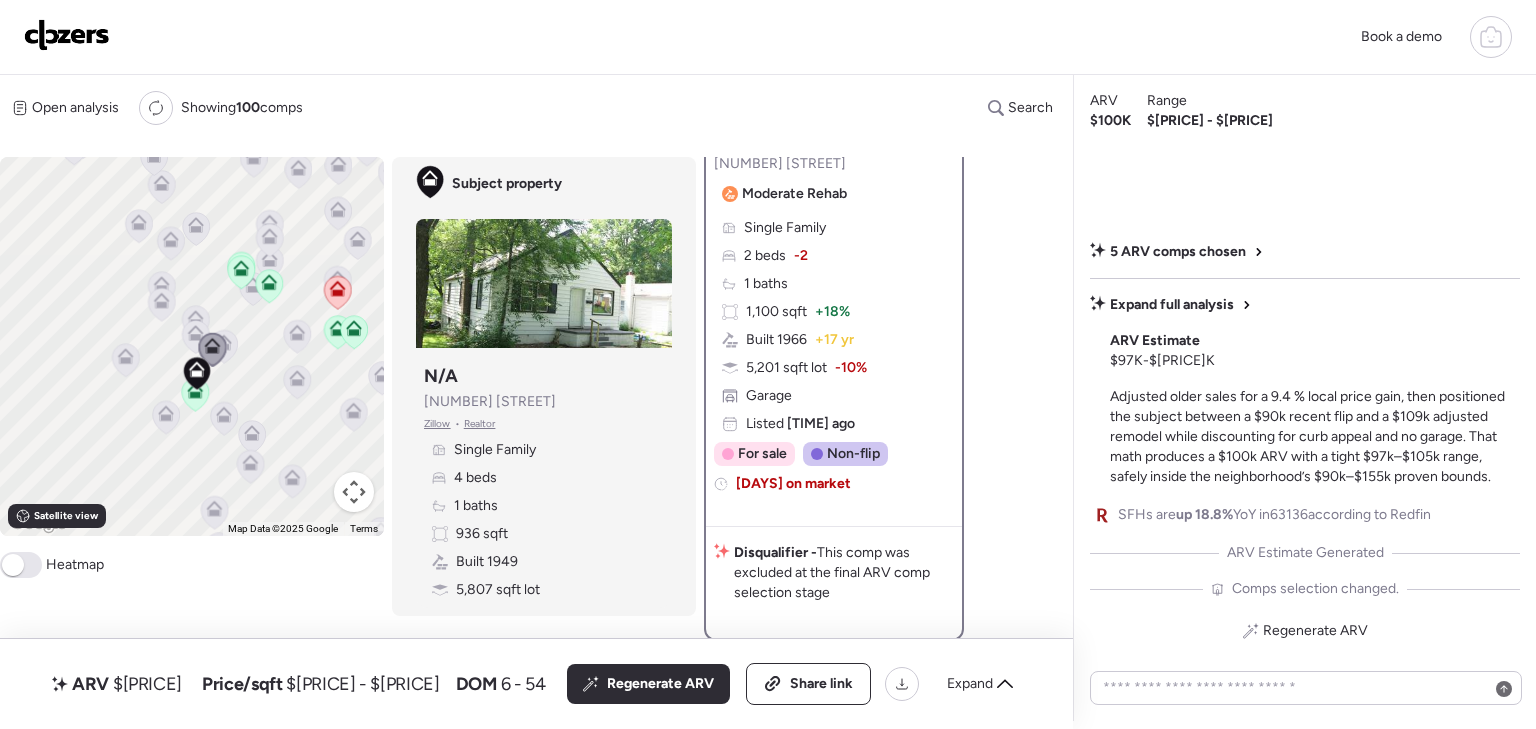 scroll, scrollTop: 300, scrollLeft: 0, axis: vertical 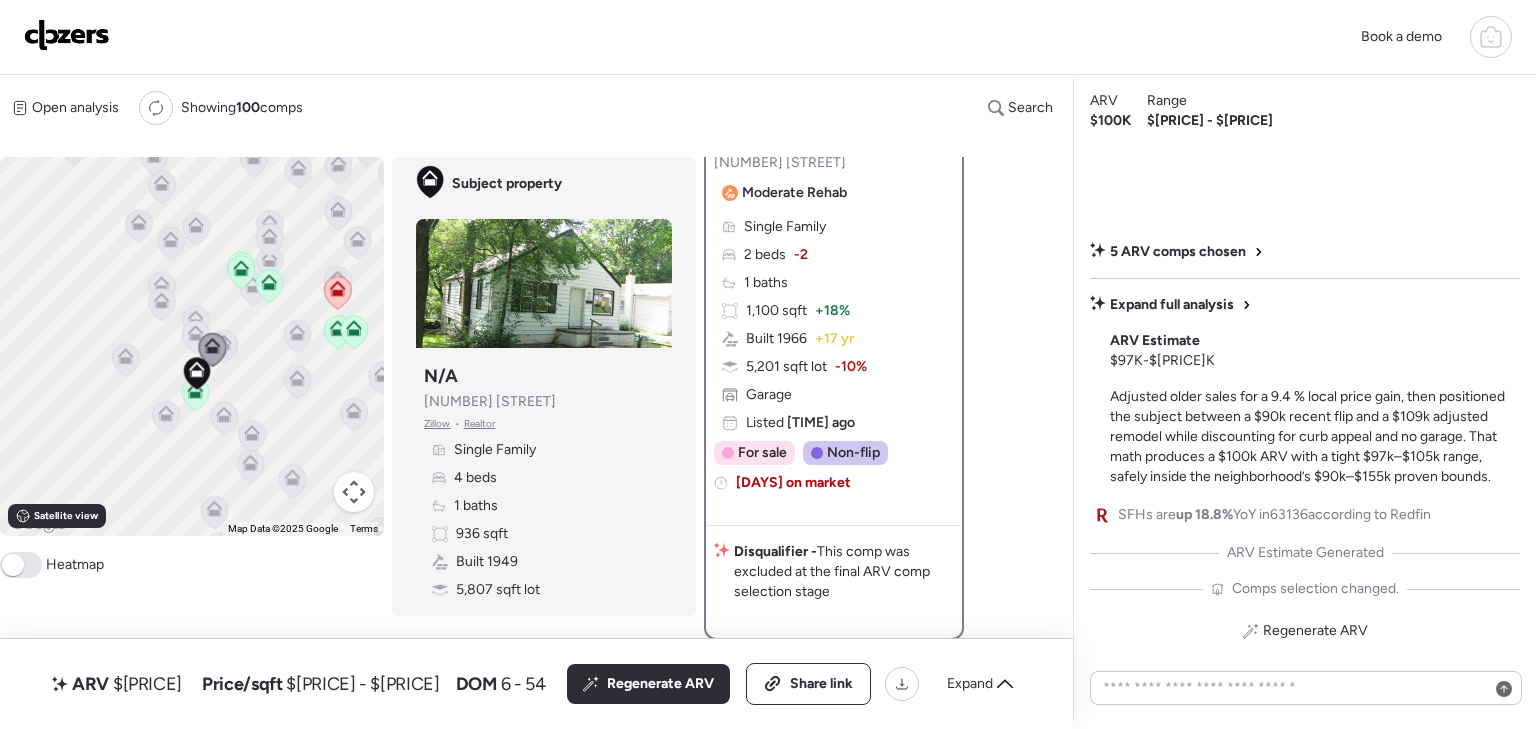 click on "To activate drag with keyboard, press Alt + Enter. Once in keyboard drag state, use the arrow keys to move the marker. To complete the drag, press the Enter key. To cancel, press Escape." at bounding box center (192, 346) 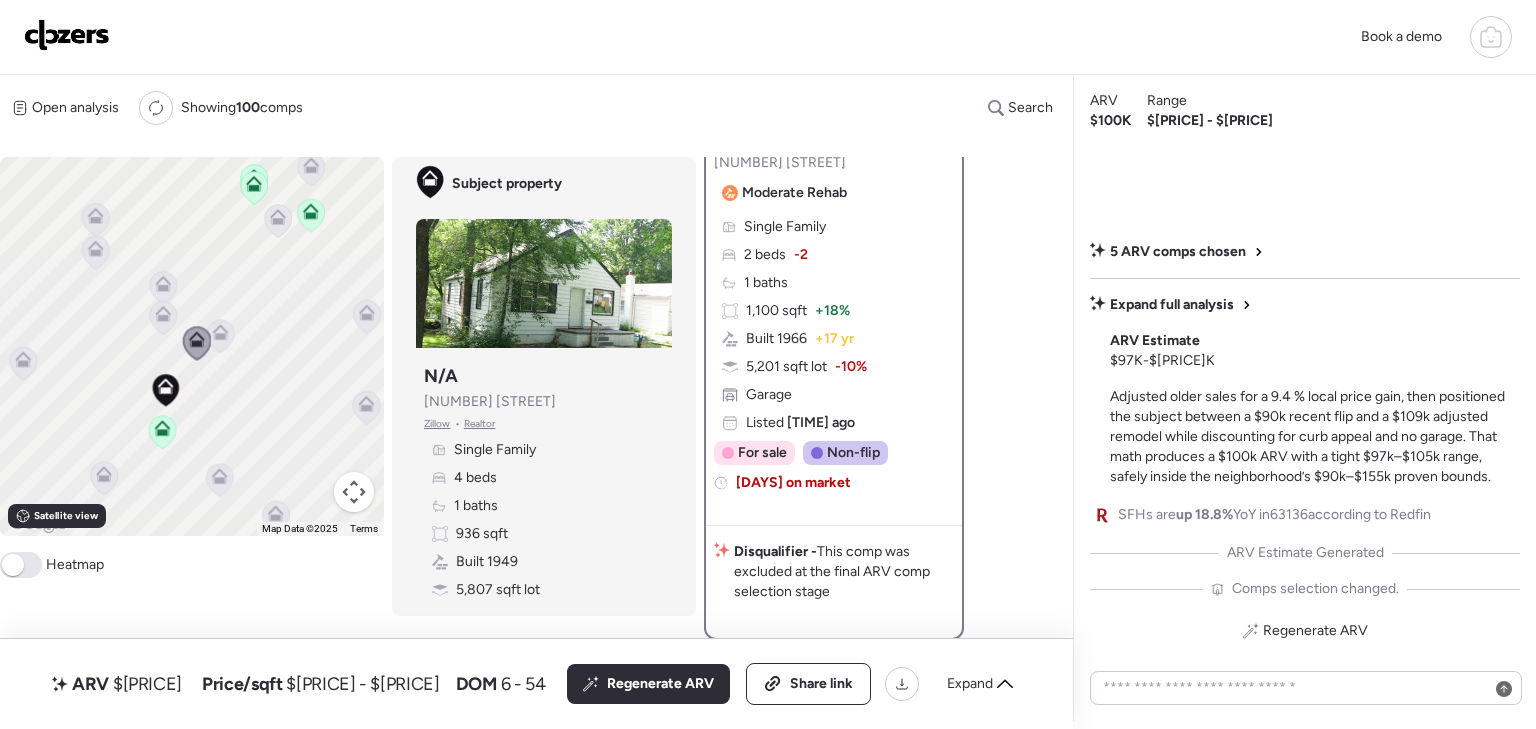 click 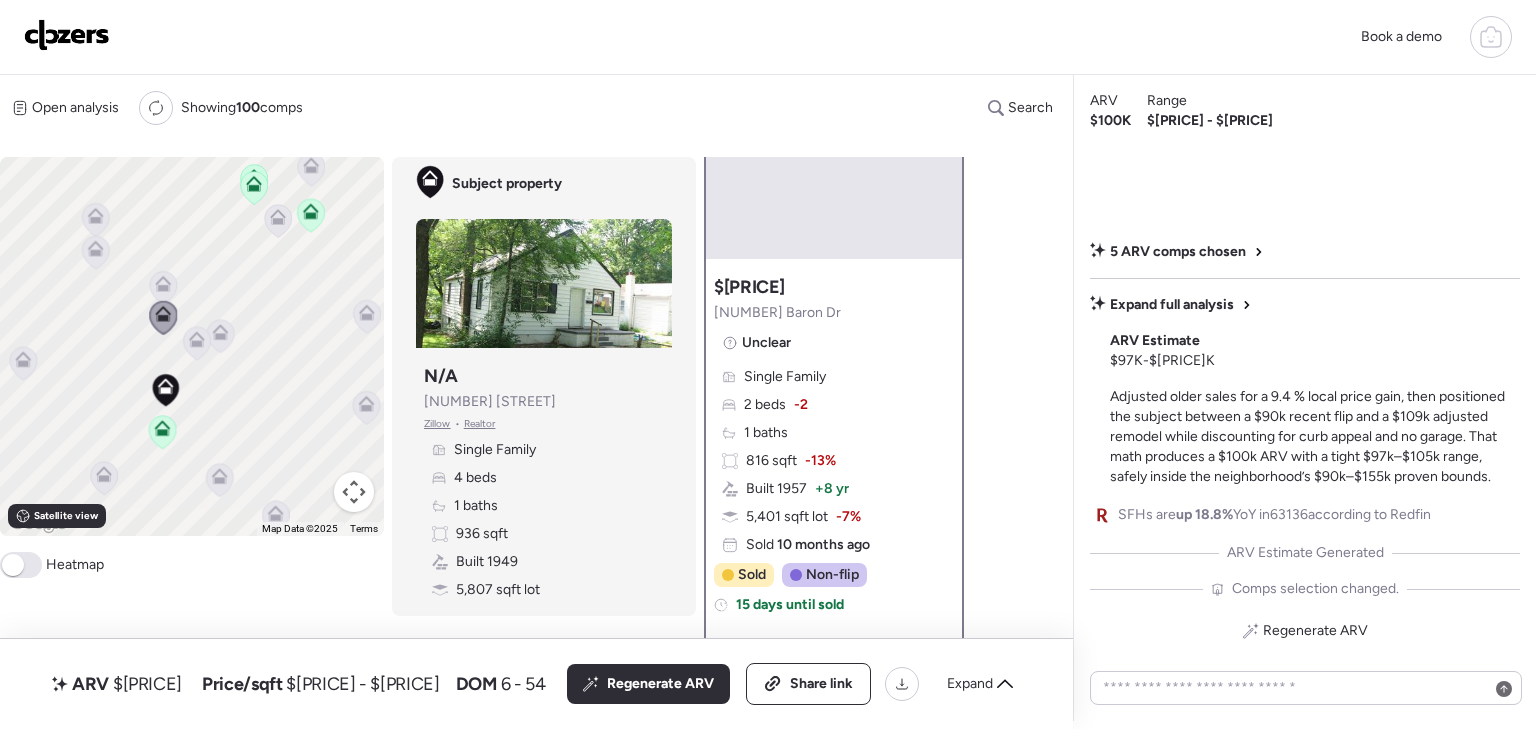 scroll, scrollTop: 200, scrollLeft: 0, axis: vertical 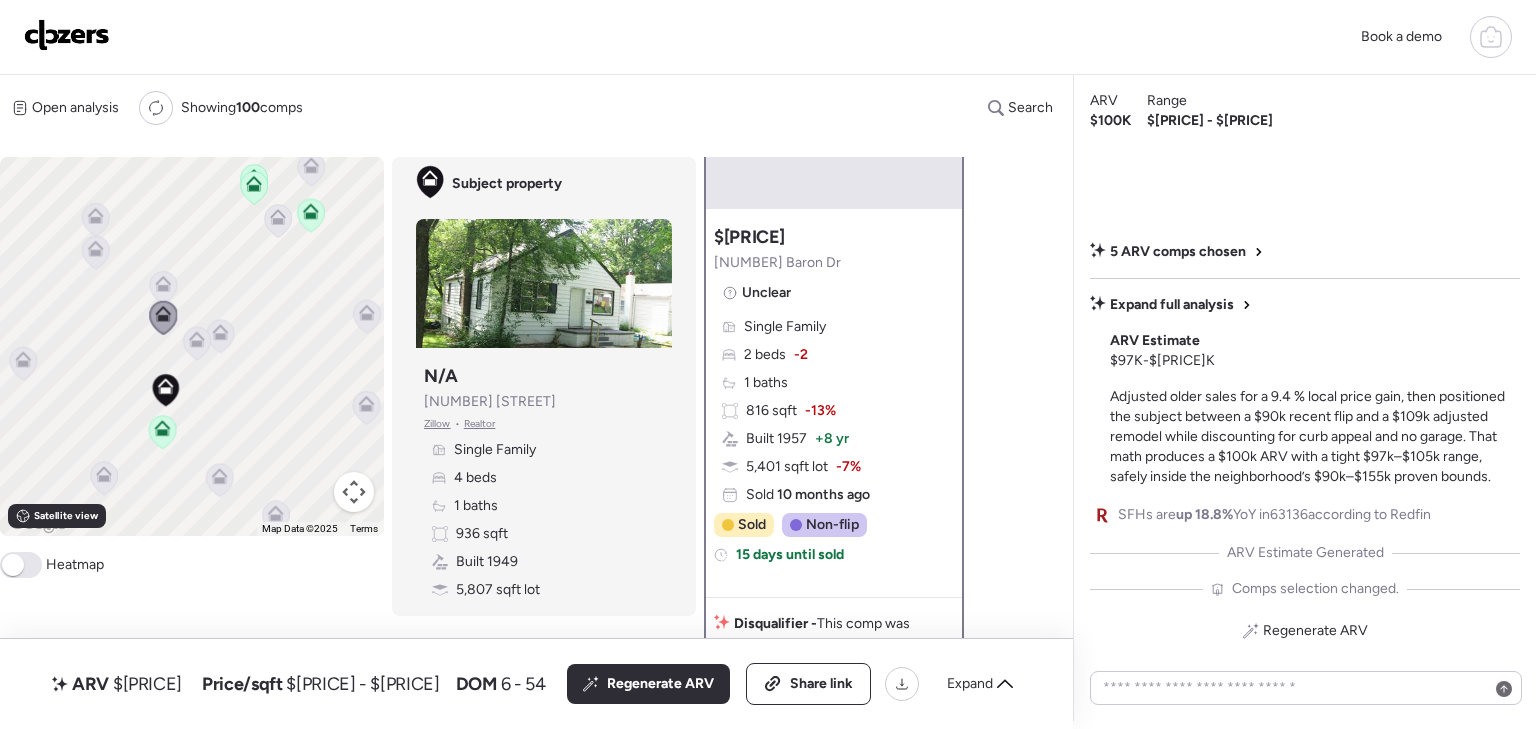 click 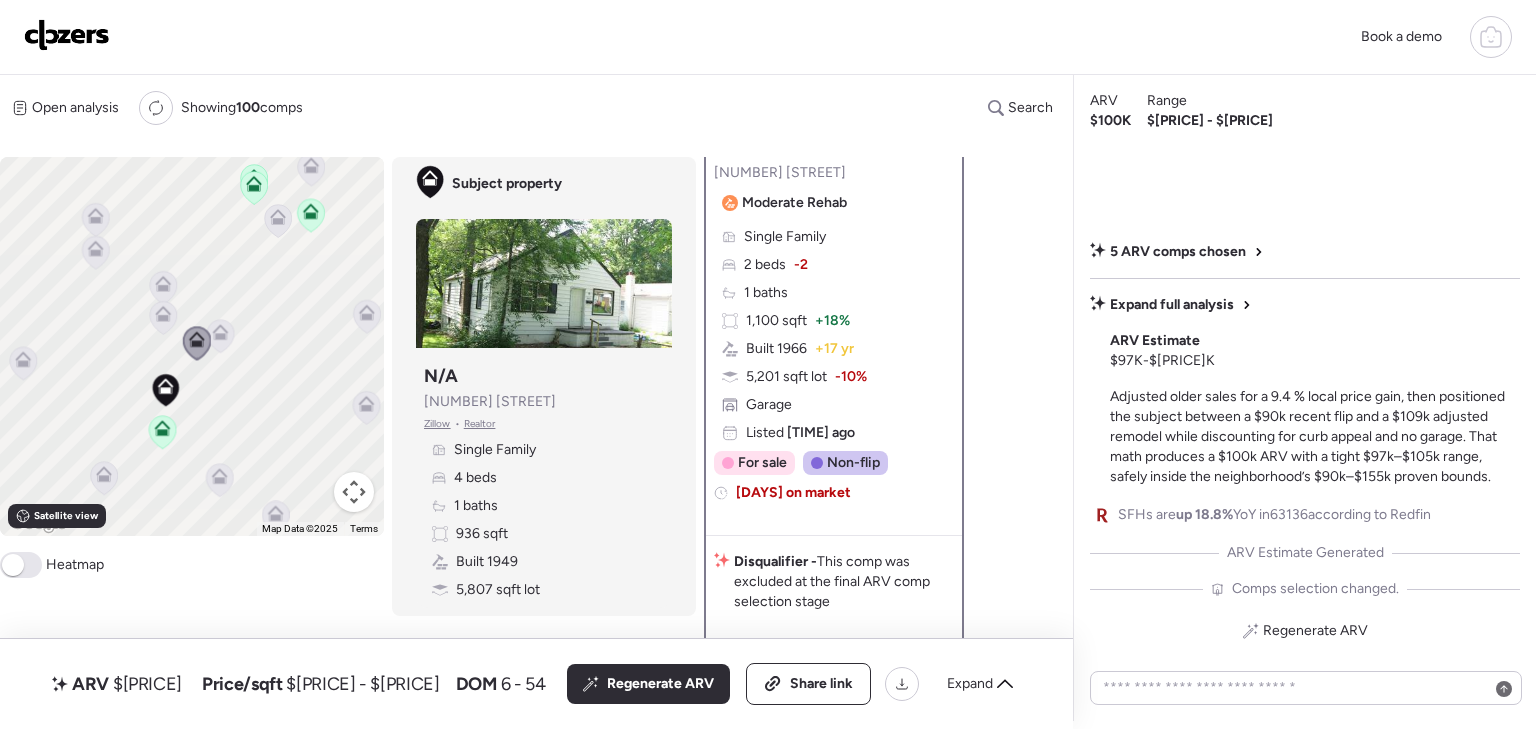 scroll, scrollTop: 300, scrollLeft: 0, axis: vertical 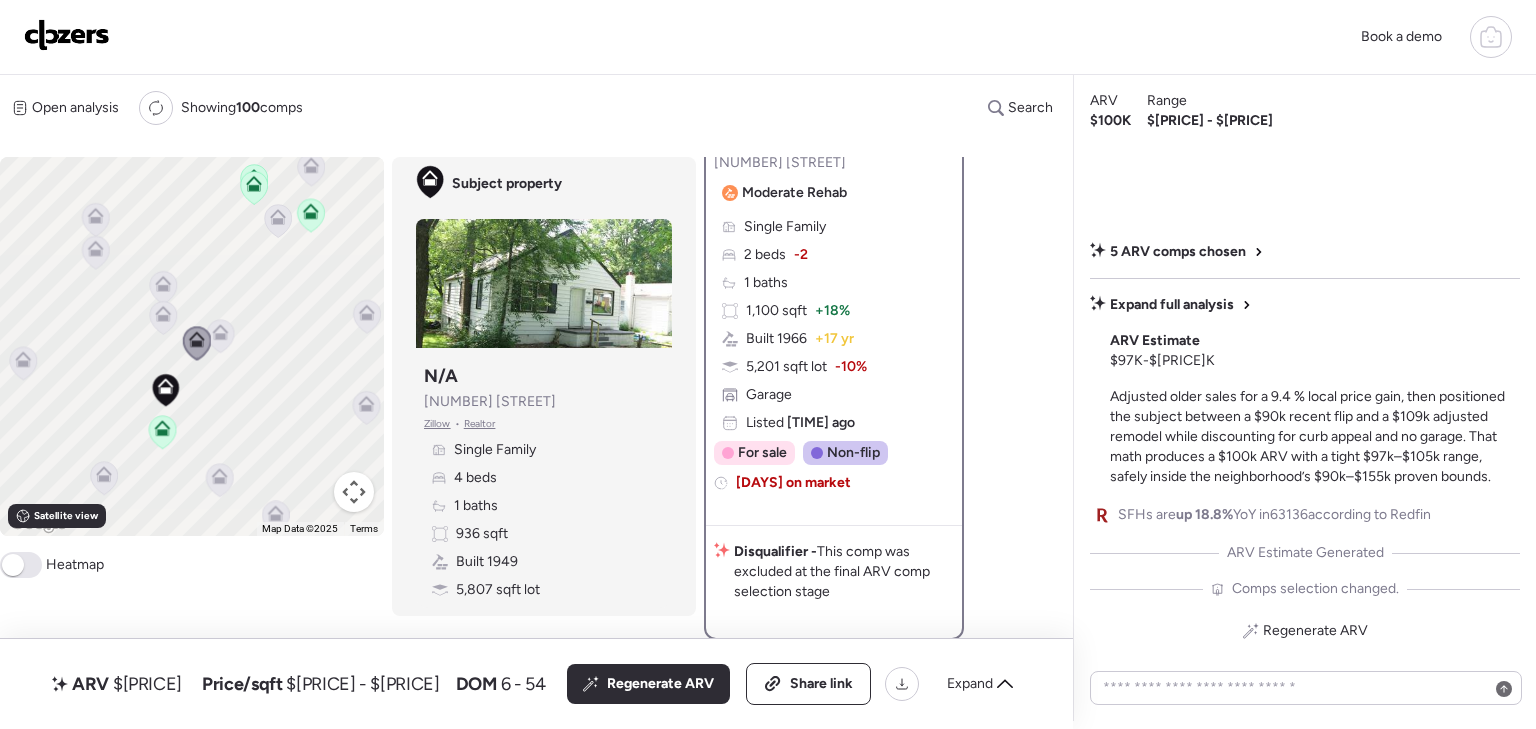 click at bounding box center [13, 565] 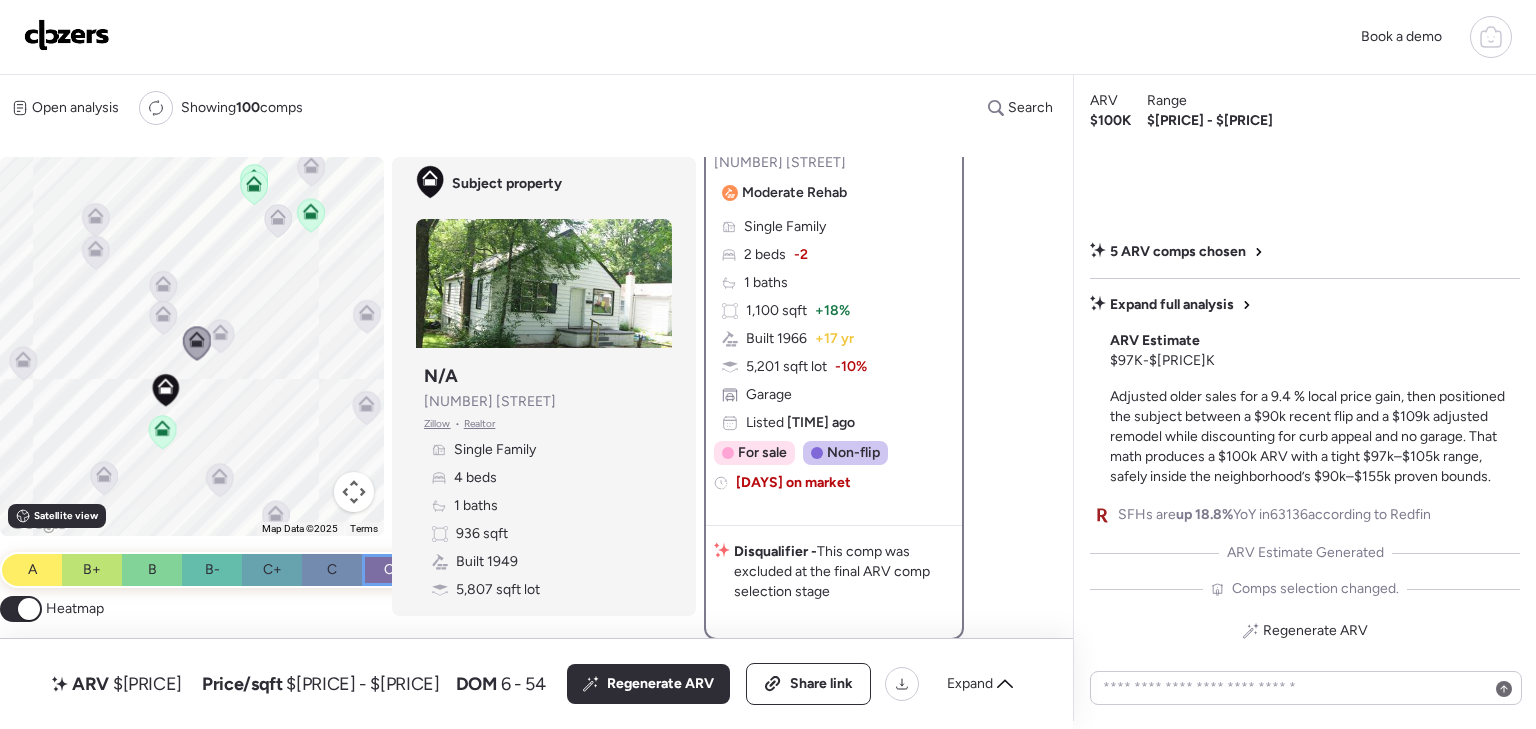 drag, startPoint x: 380, startPoint y: 561, endPoint x: 377, endPoint y: 573, distance: 12.369317 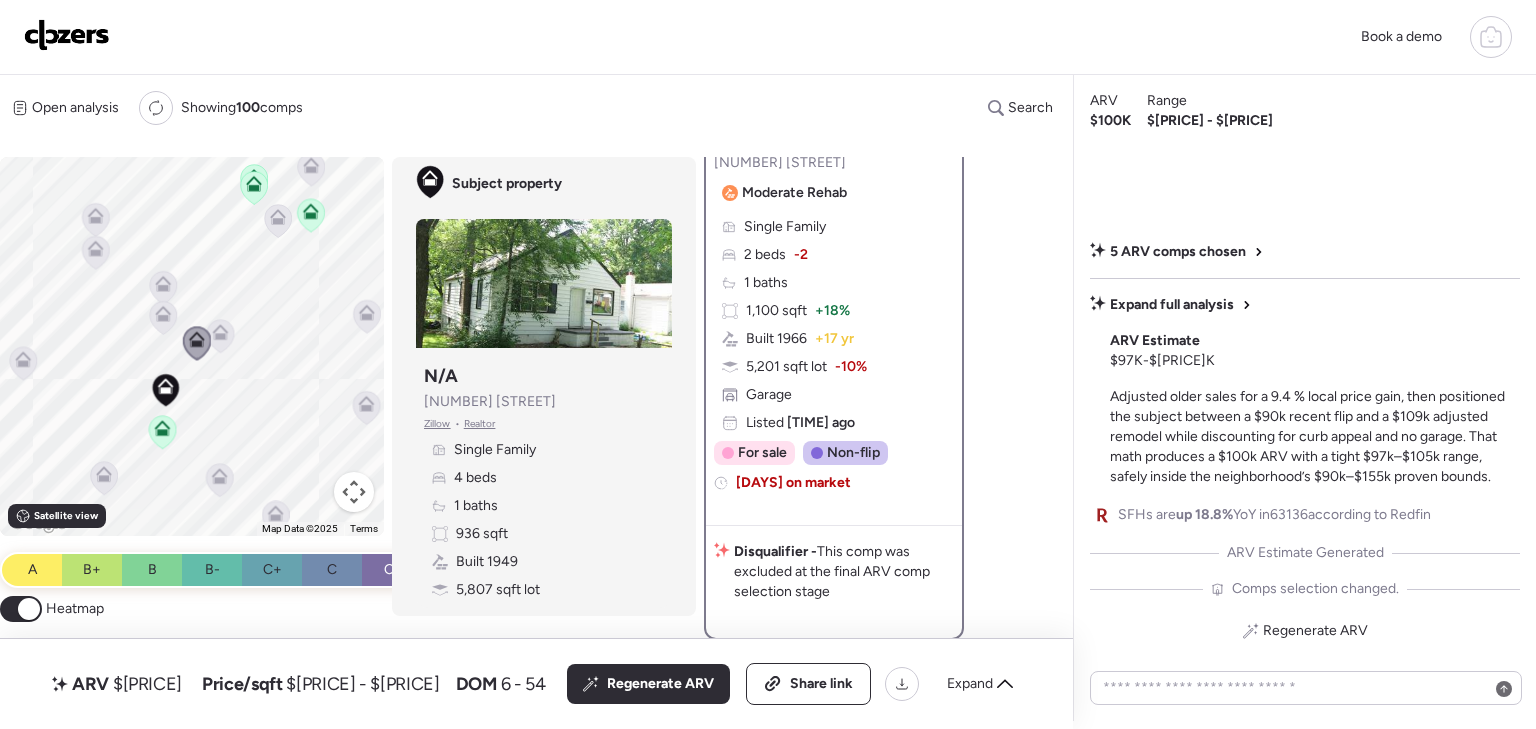 click at bounding box center [29, 609] 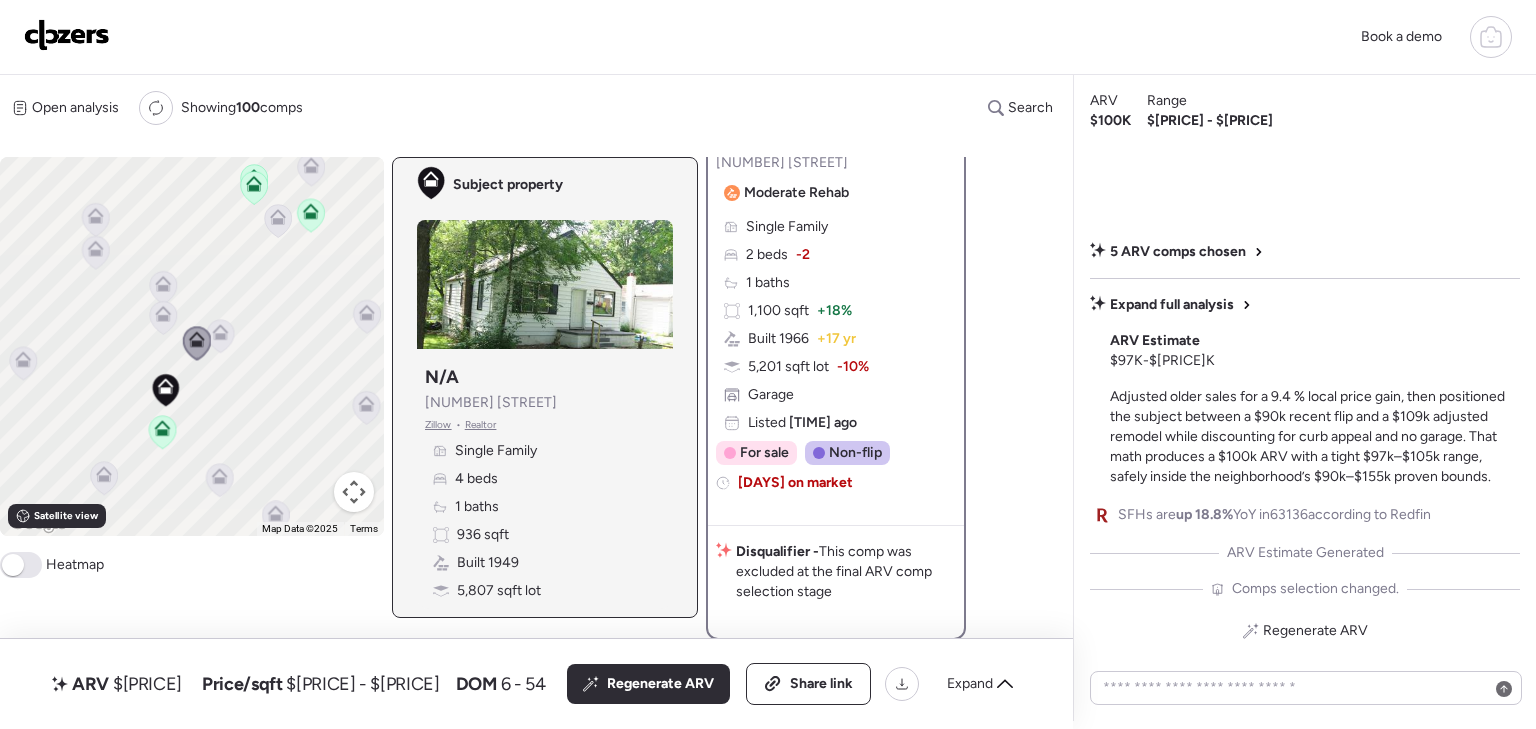 click 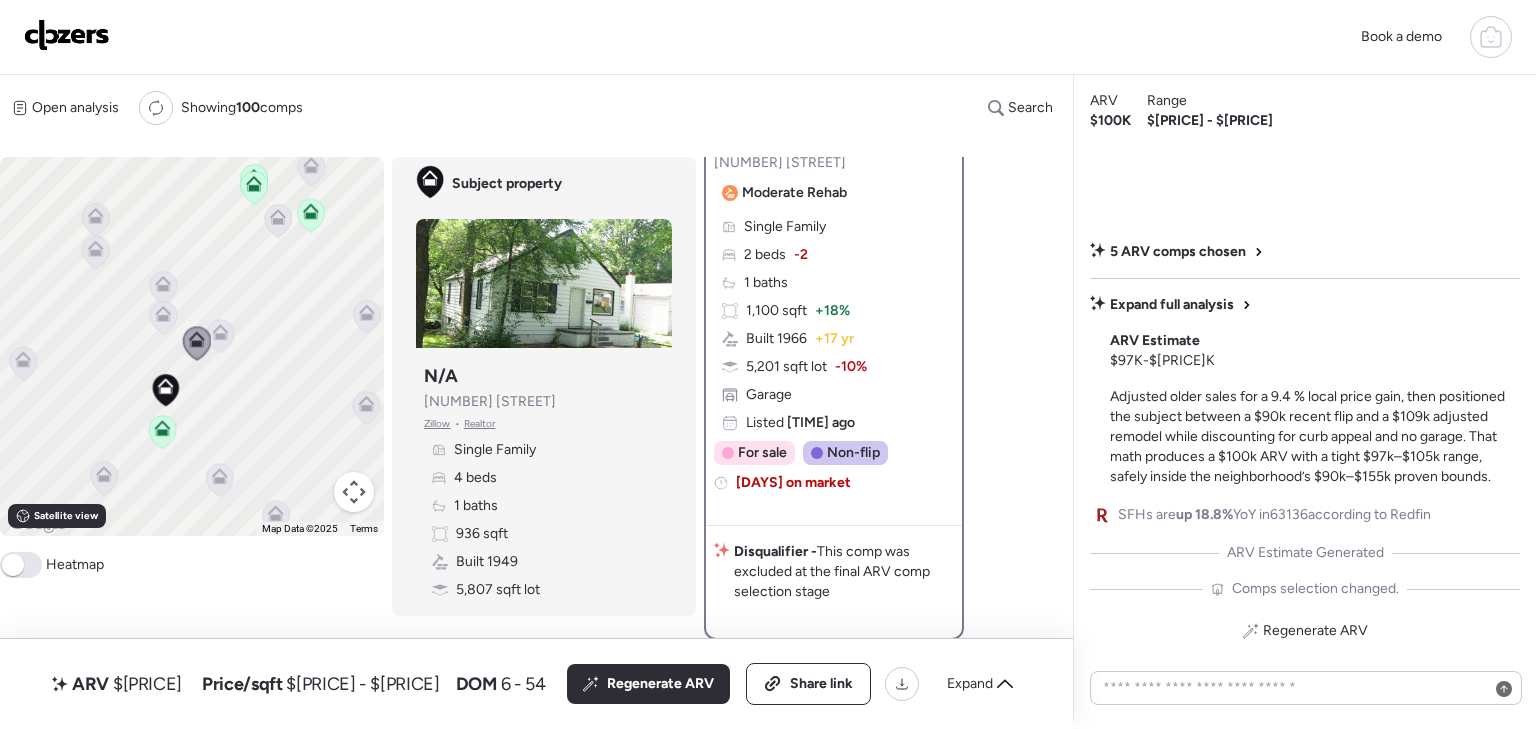 click 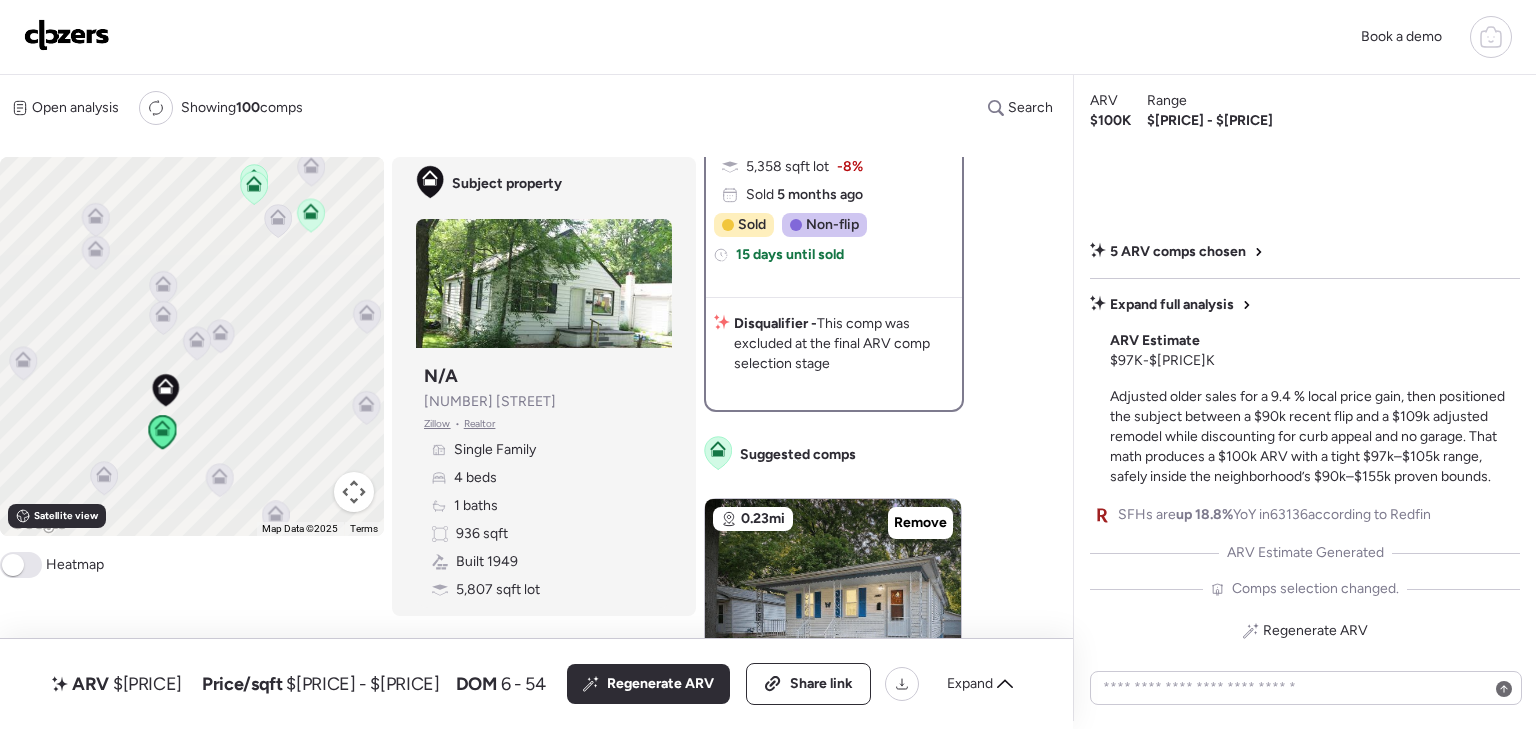 scroll, scrollTop: 300, scrollLeft: 0, axis: vertical 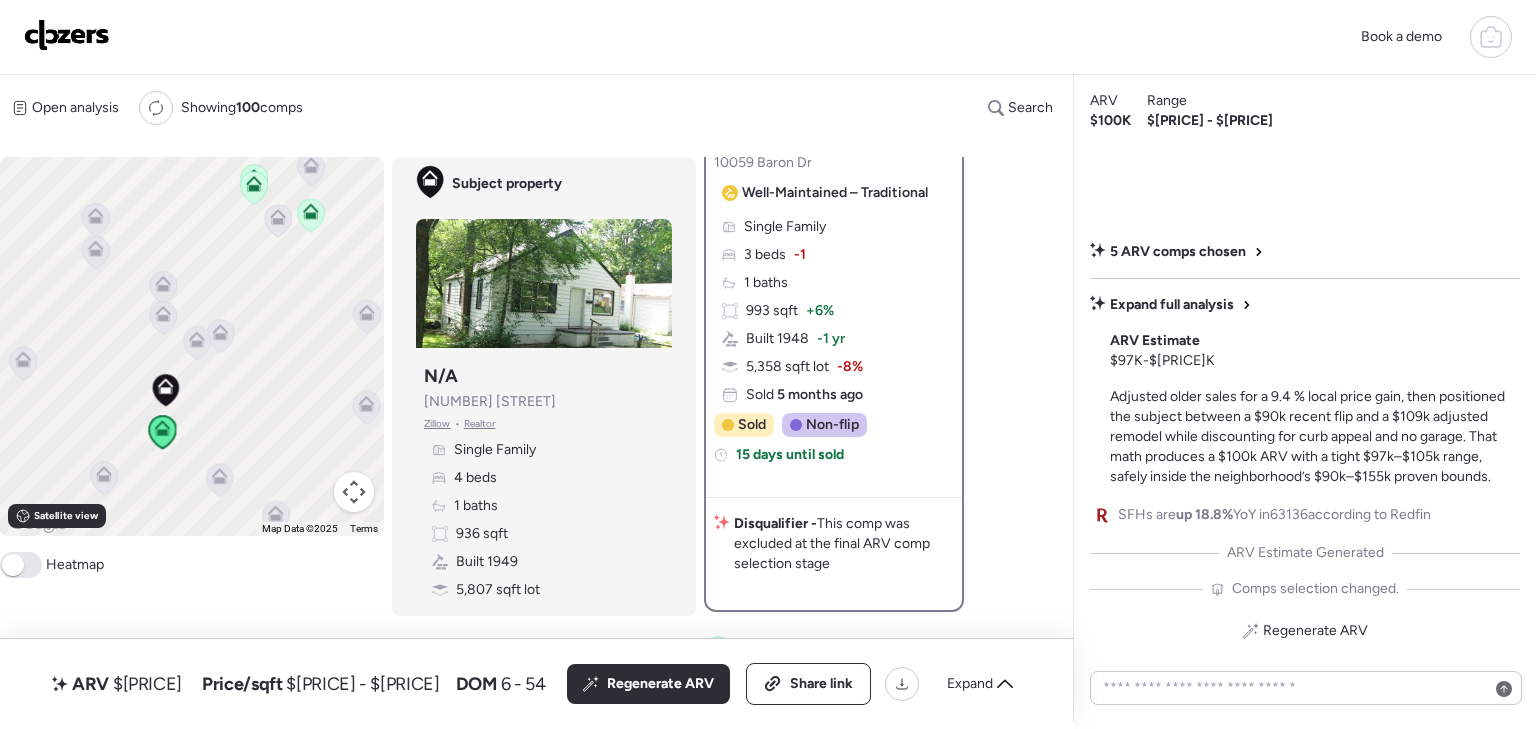 click on "Single Family 3 beds -1 1 baths 993 sqft + 6% Built [YEAR] -1 yr 5,358 sqft lot -8% Sold   5 months ago" at bounding box center [834, 311] 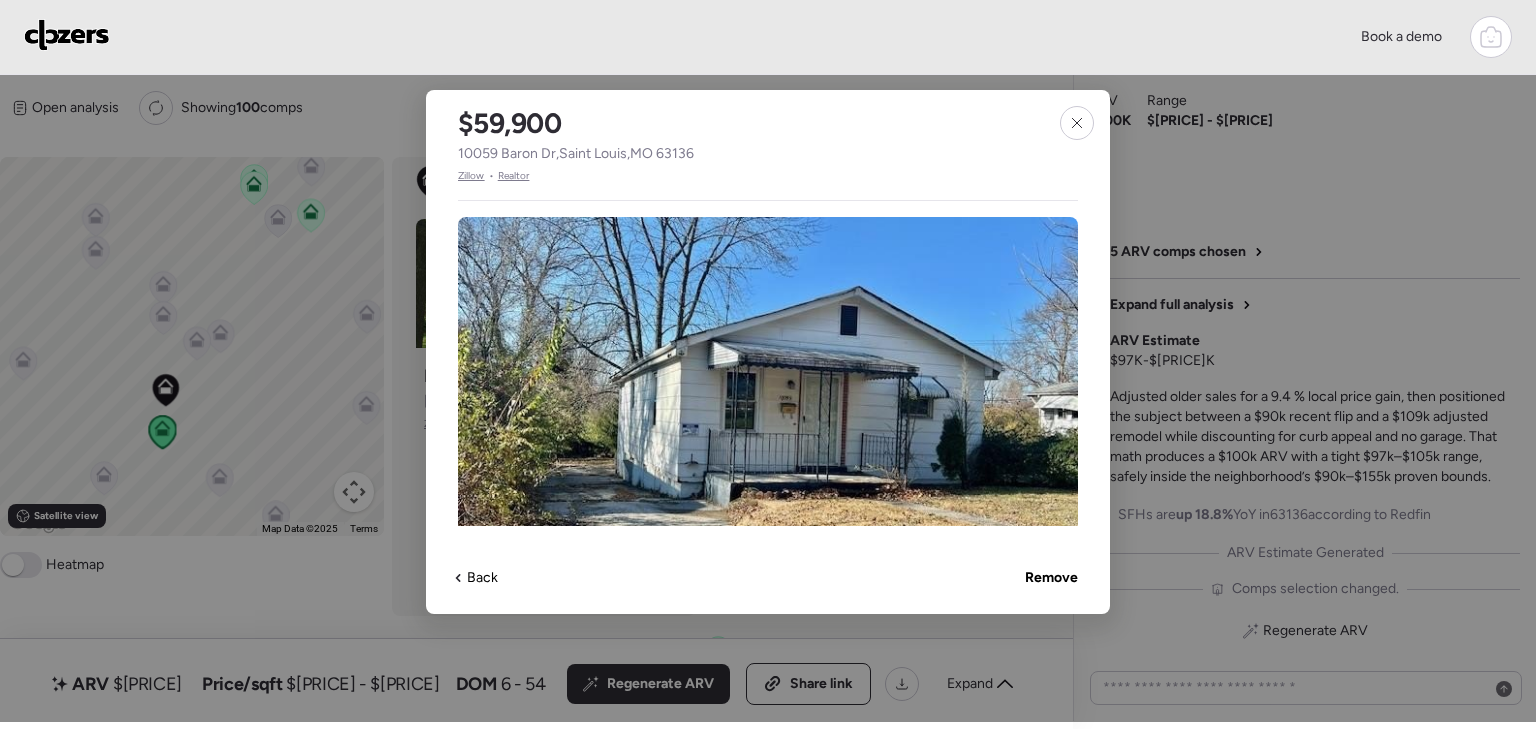 click on "Zillow" at bounding box center [471, 176] 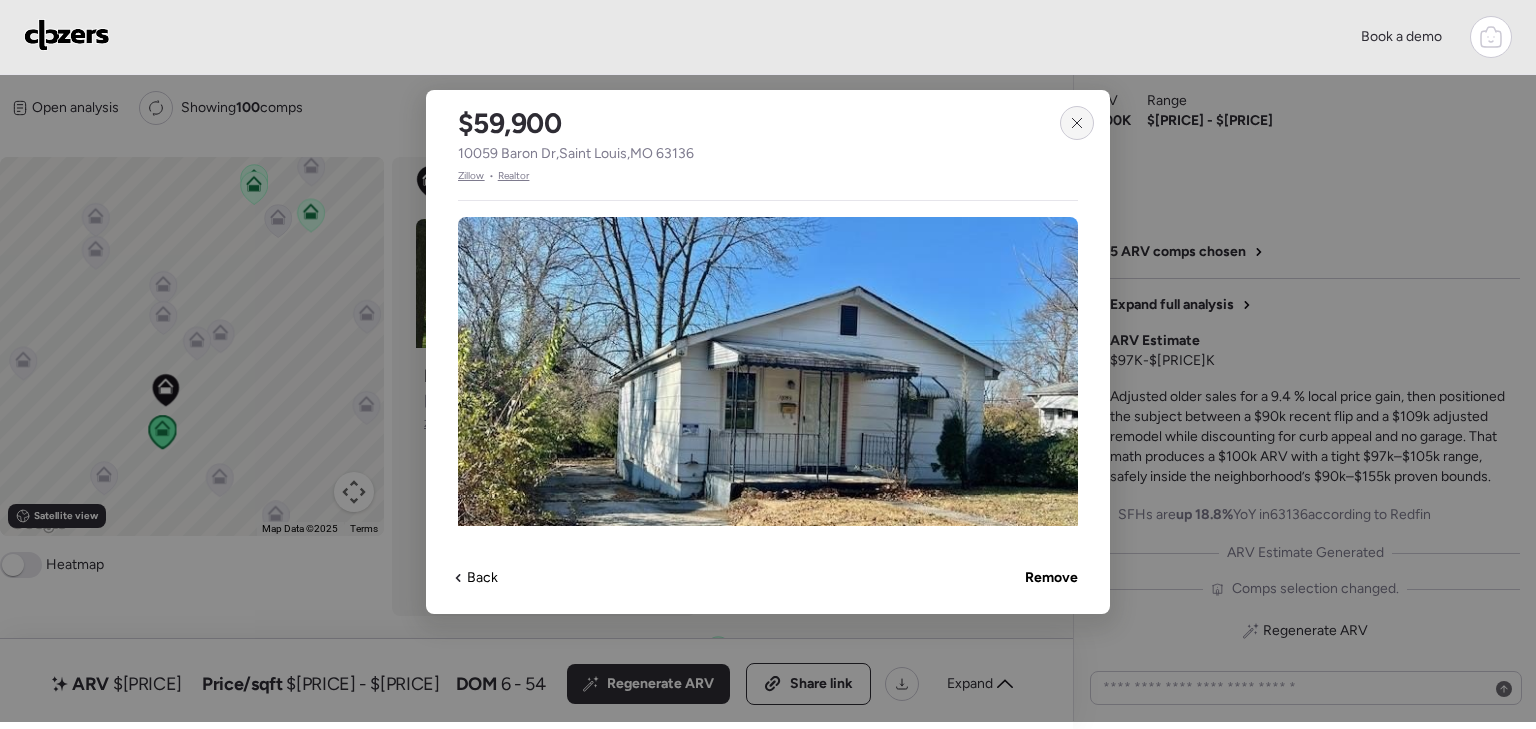 click 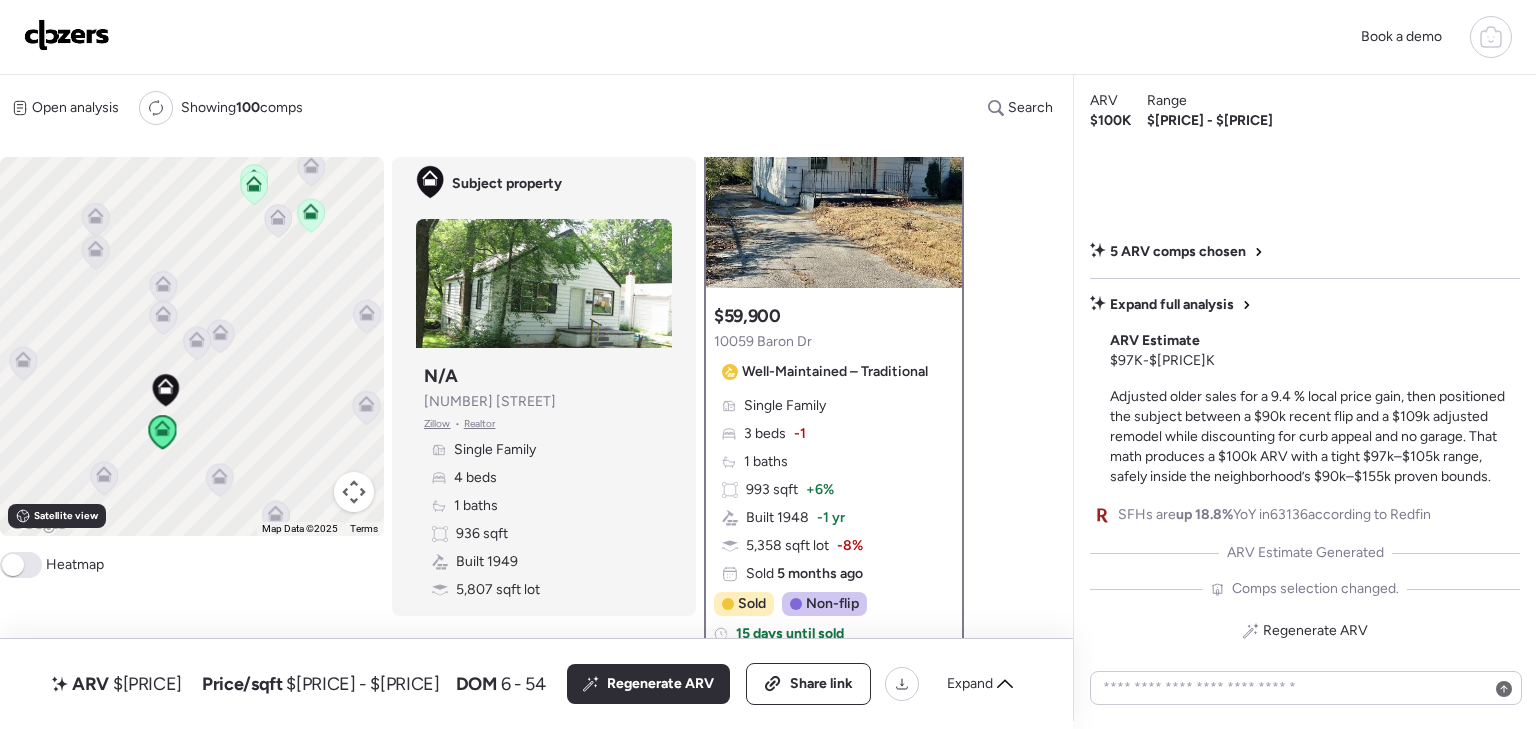 scroll, scrollTop: 0, scrollLeft: 0, axis: both 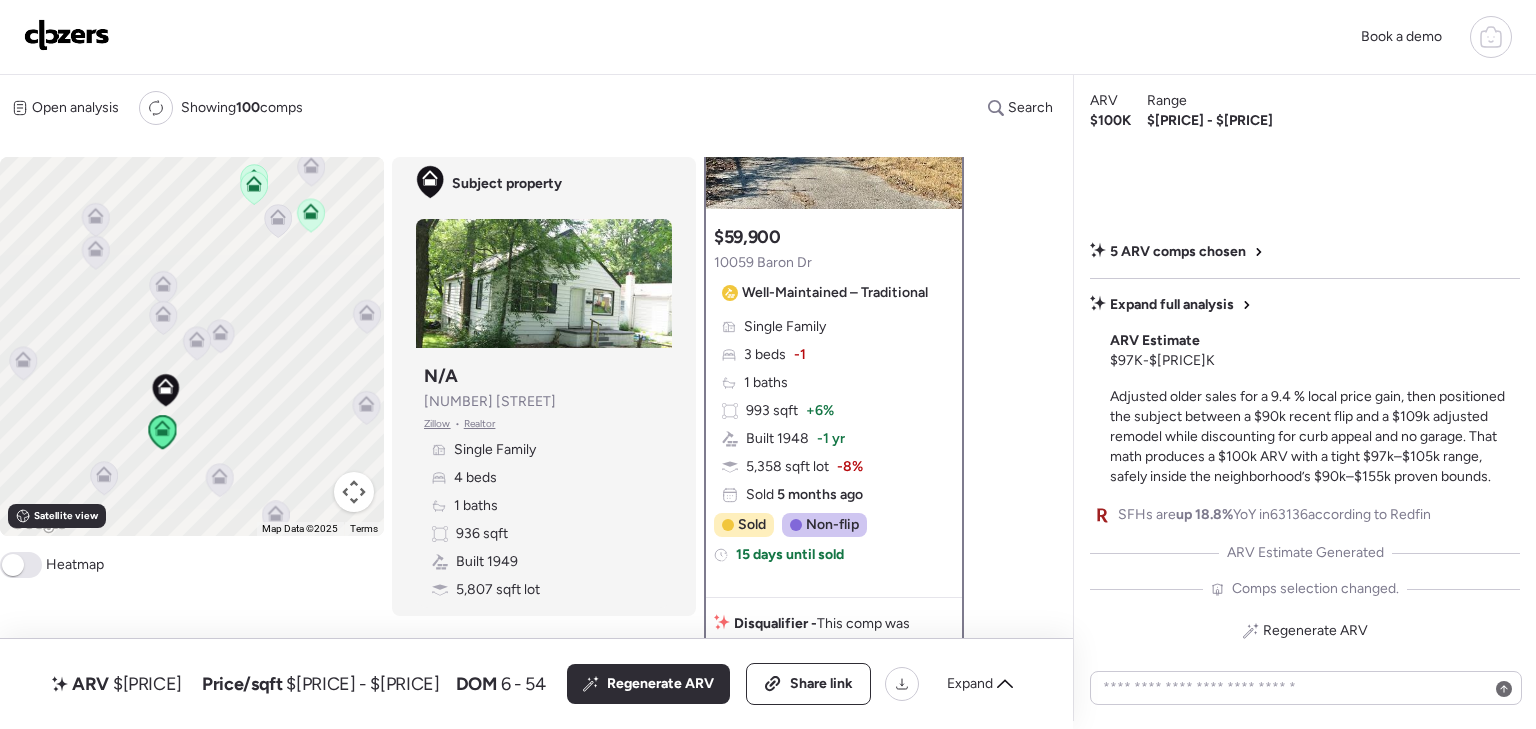 click 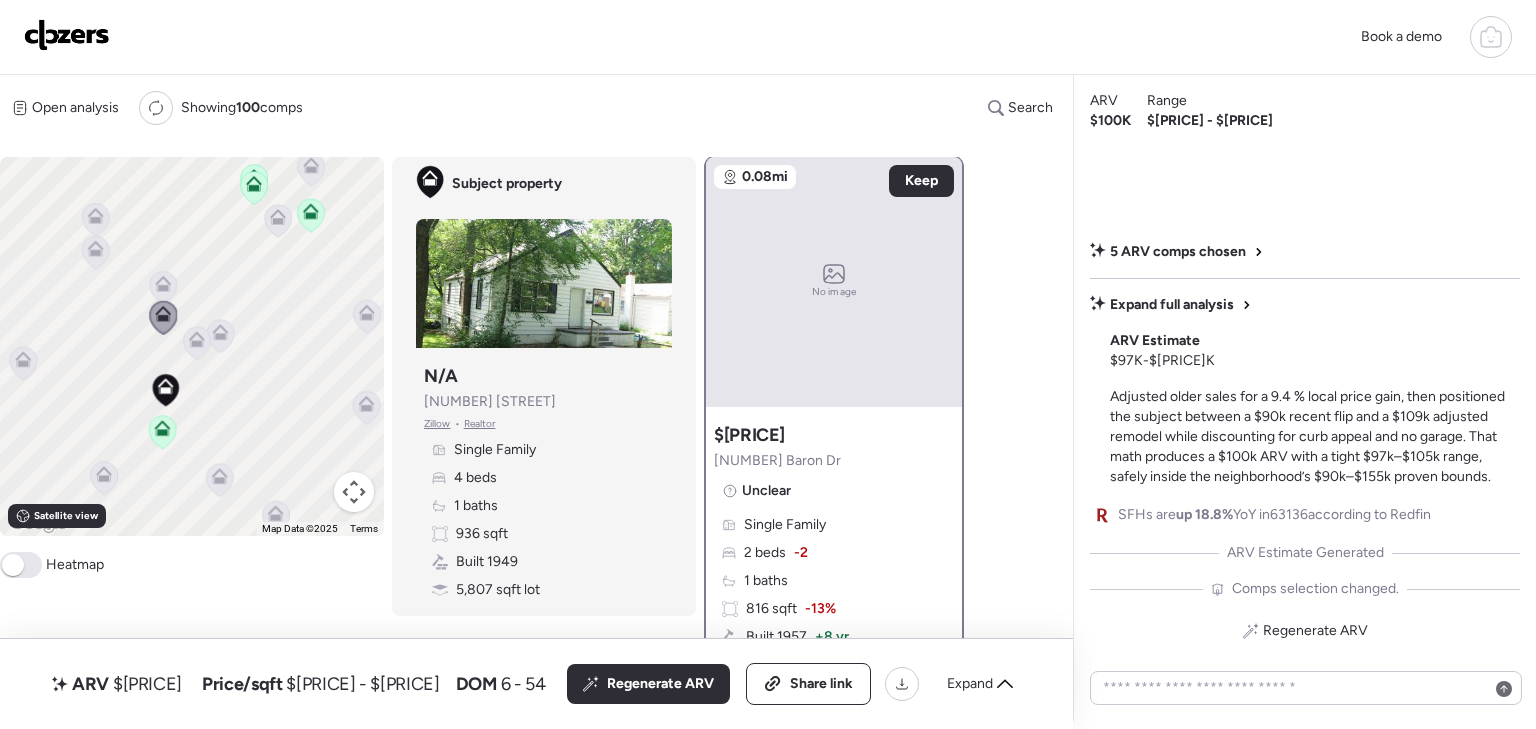 scroll, scrollTop: 0, scrollLeft: 0, axis: both 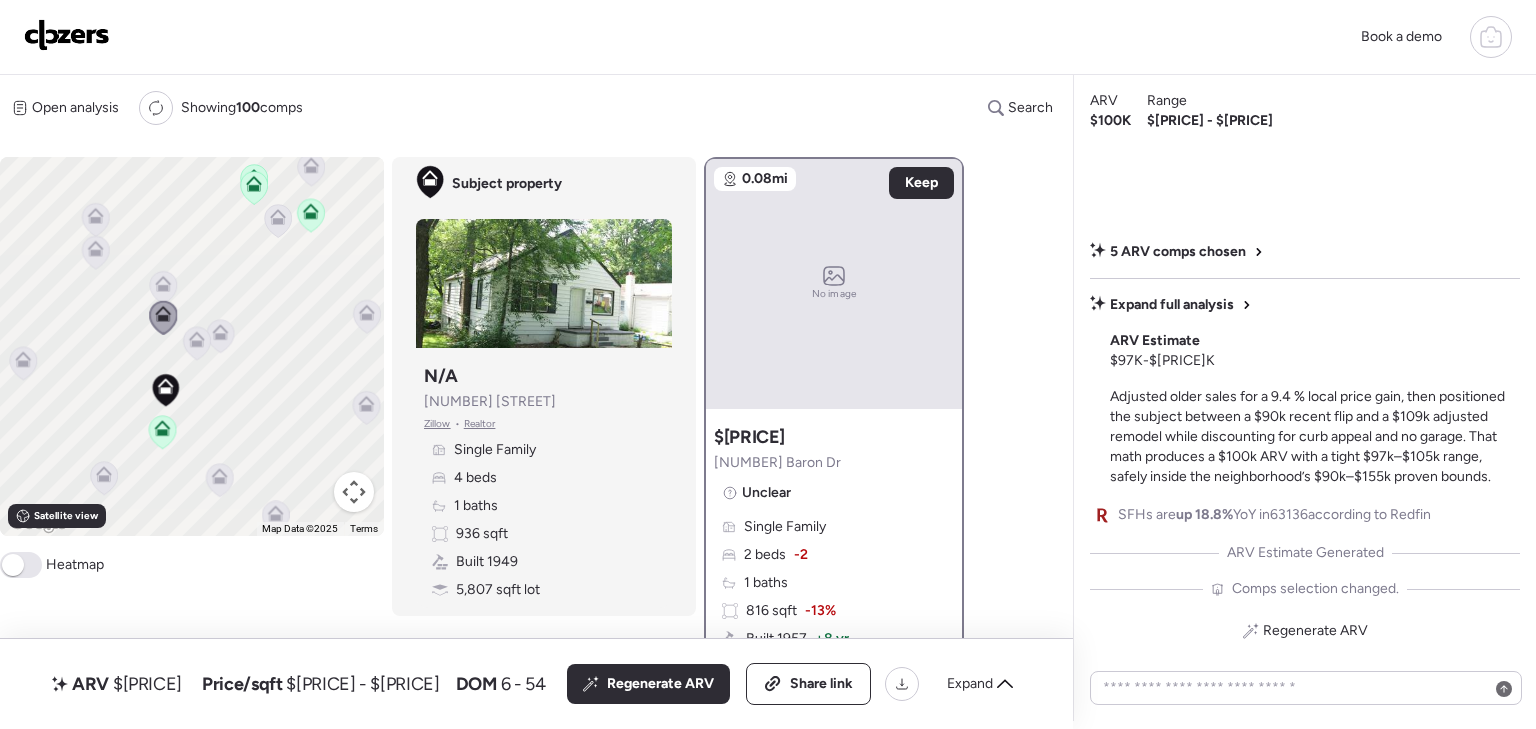 click 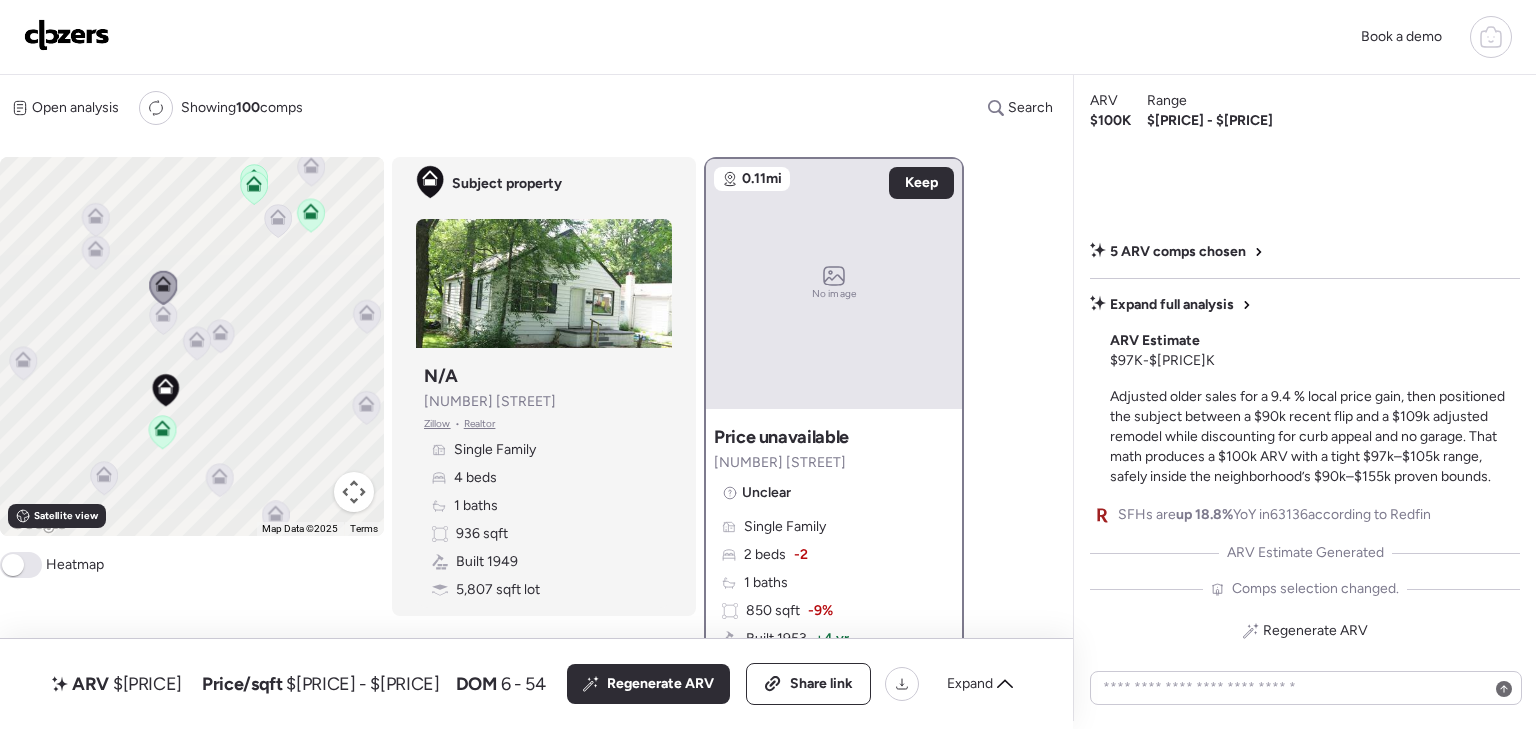 click 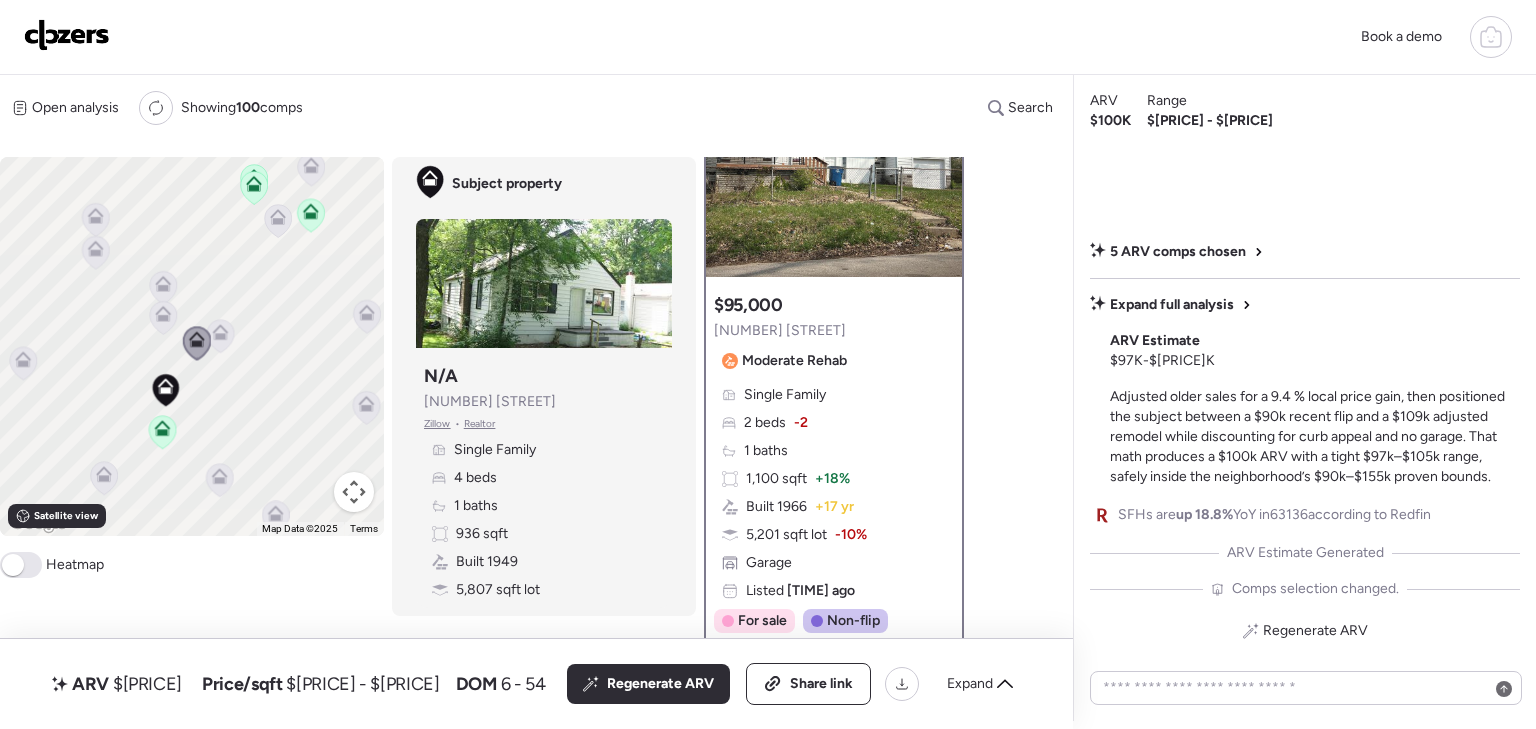 scroll, scrollTop: 200, scrollLeft: 0, axis: vertical 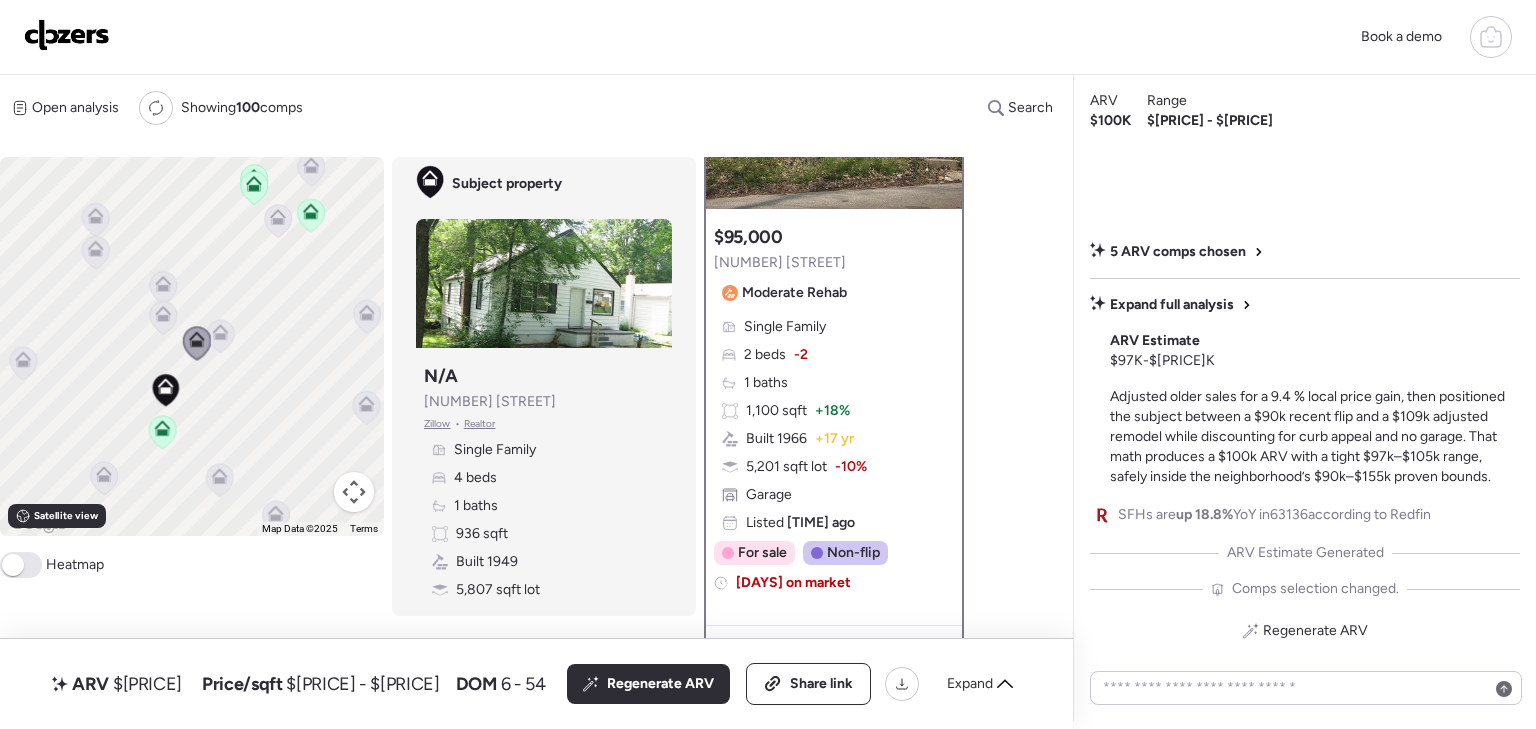 click 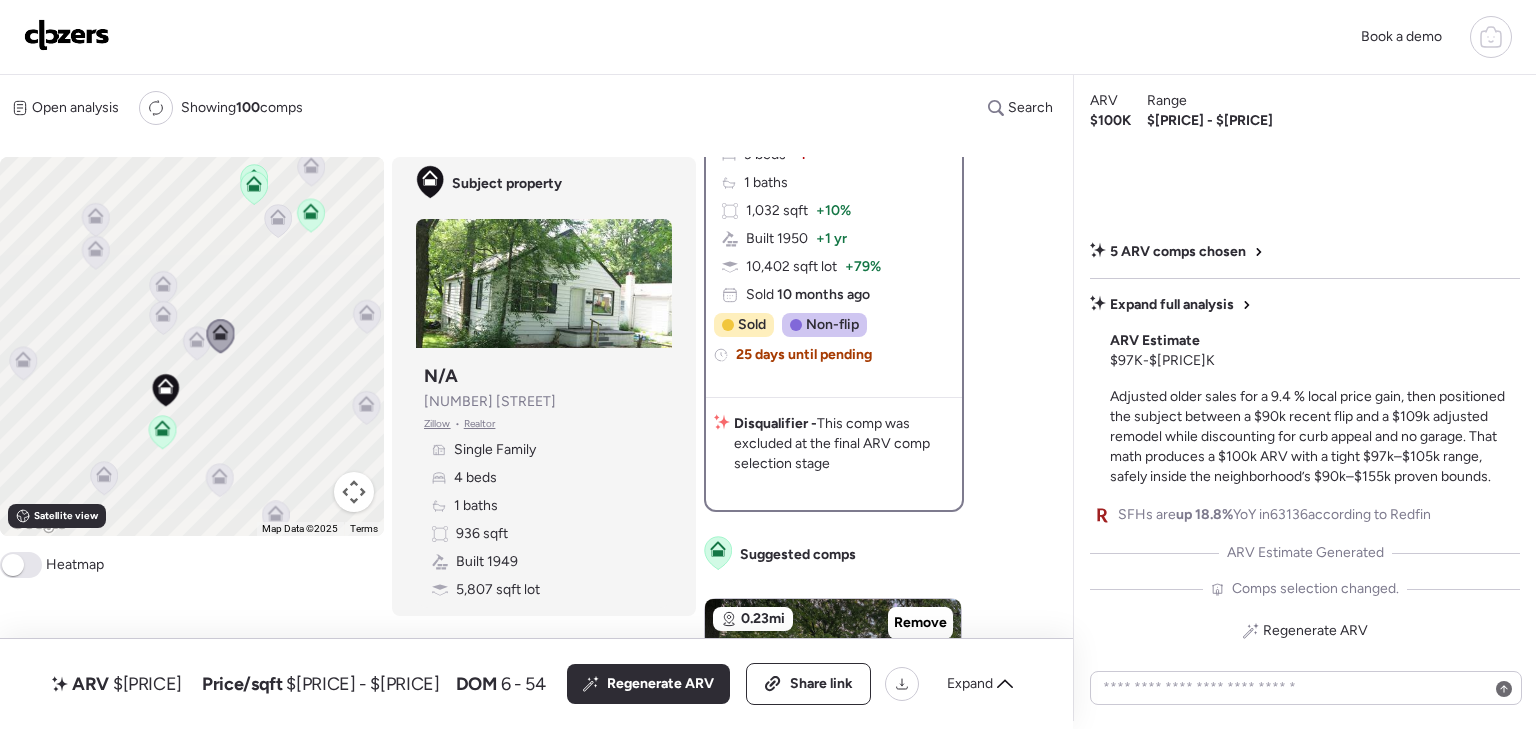 scroll, scrollTop: 500, scrollLeft: 0, axis: vertical 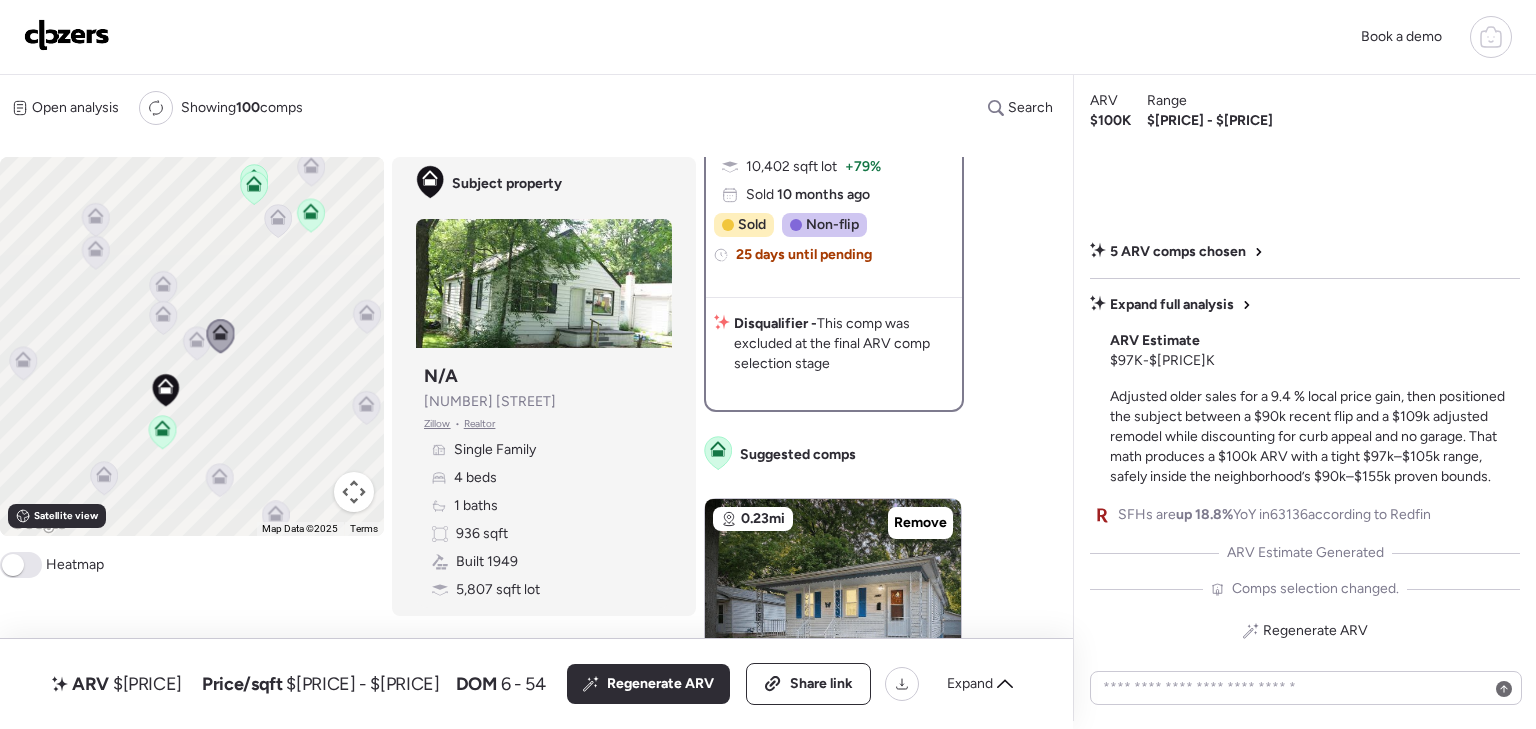 click at bounding box center [67, 35] 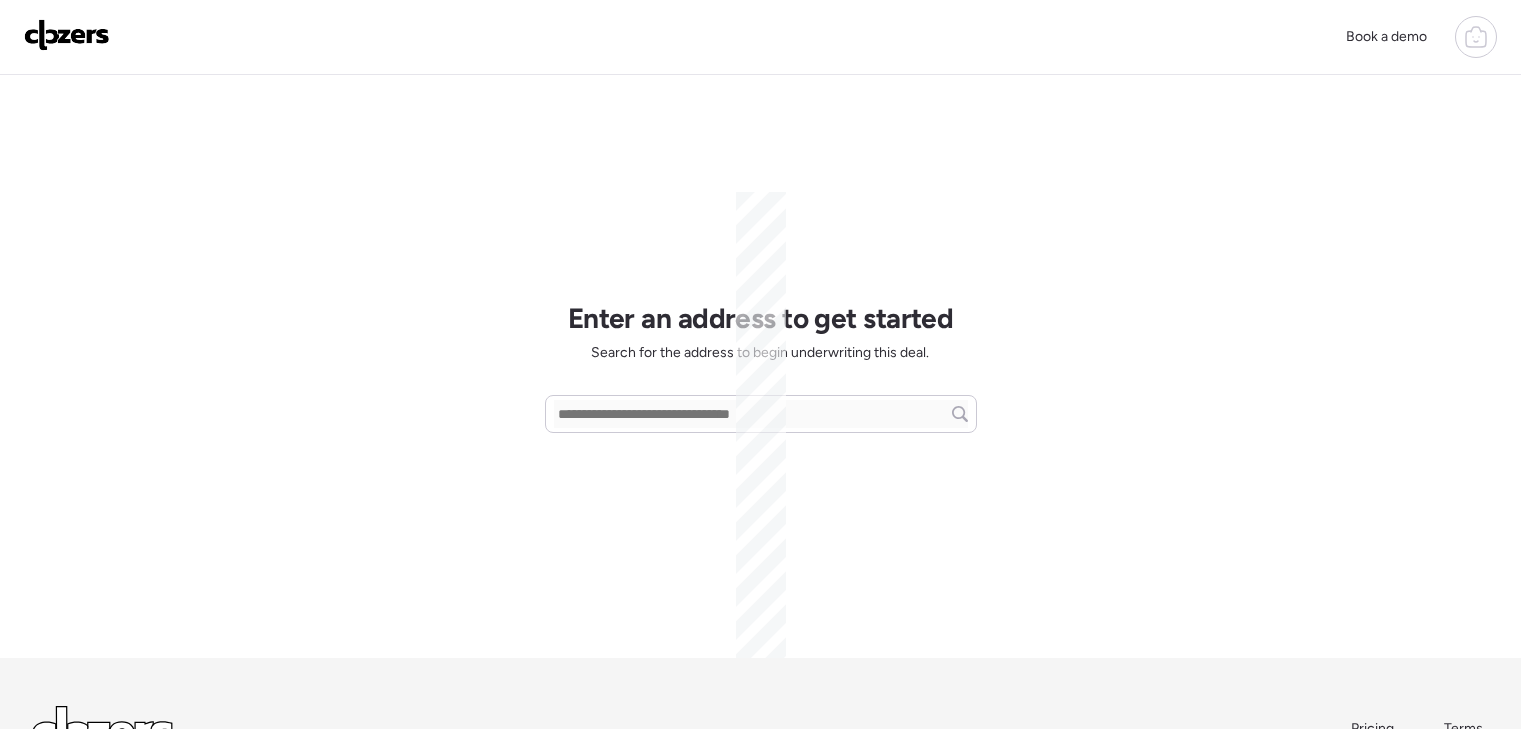 scroll, scrollTop: 0, scrollLeft: 0, axis: both 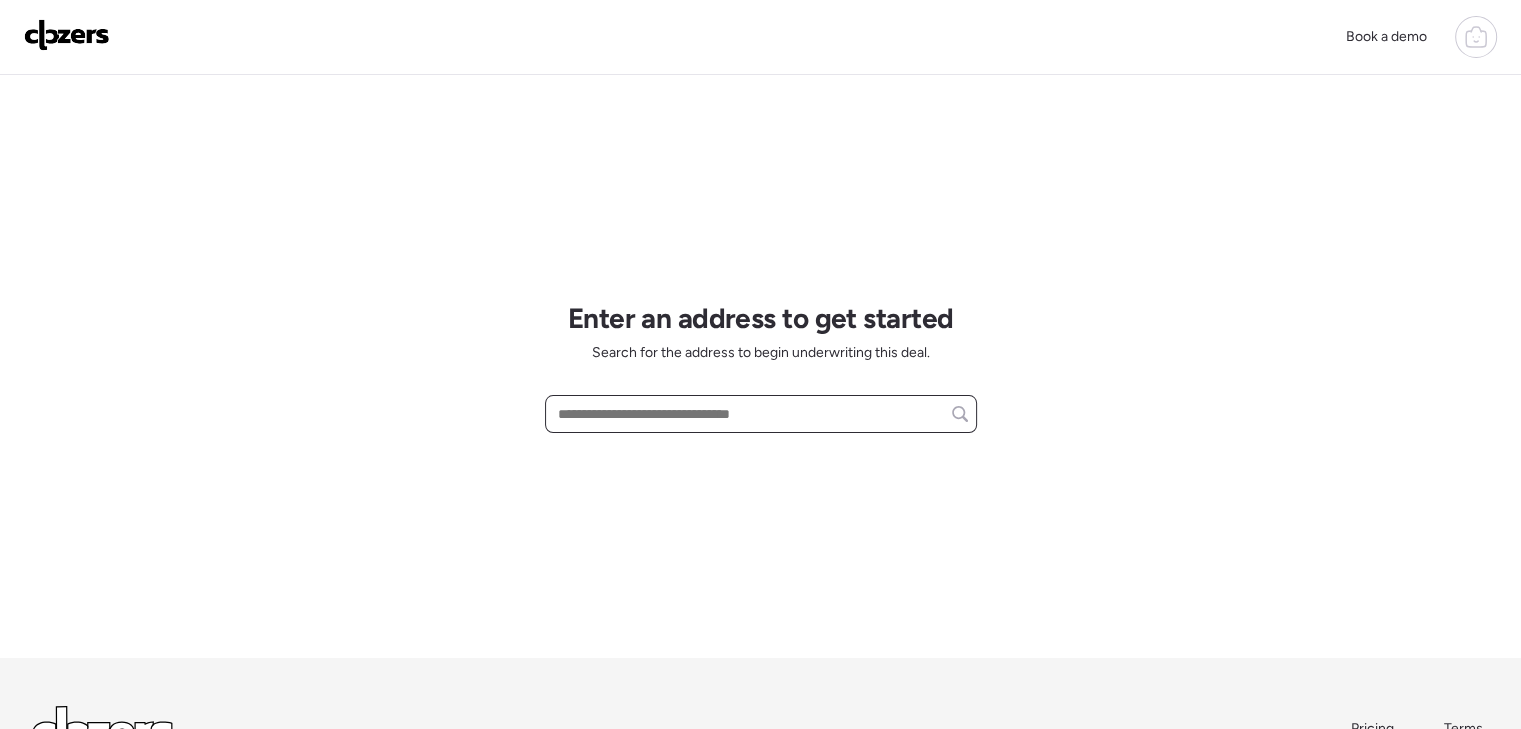 click at bounding box center [761, 414] 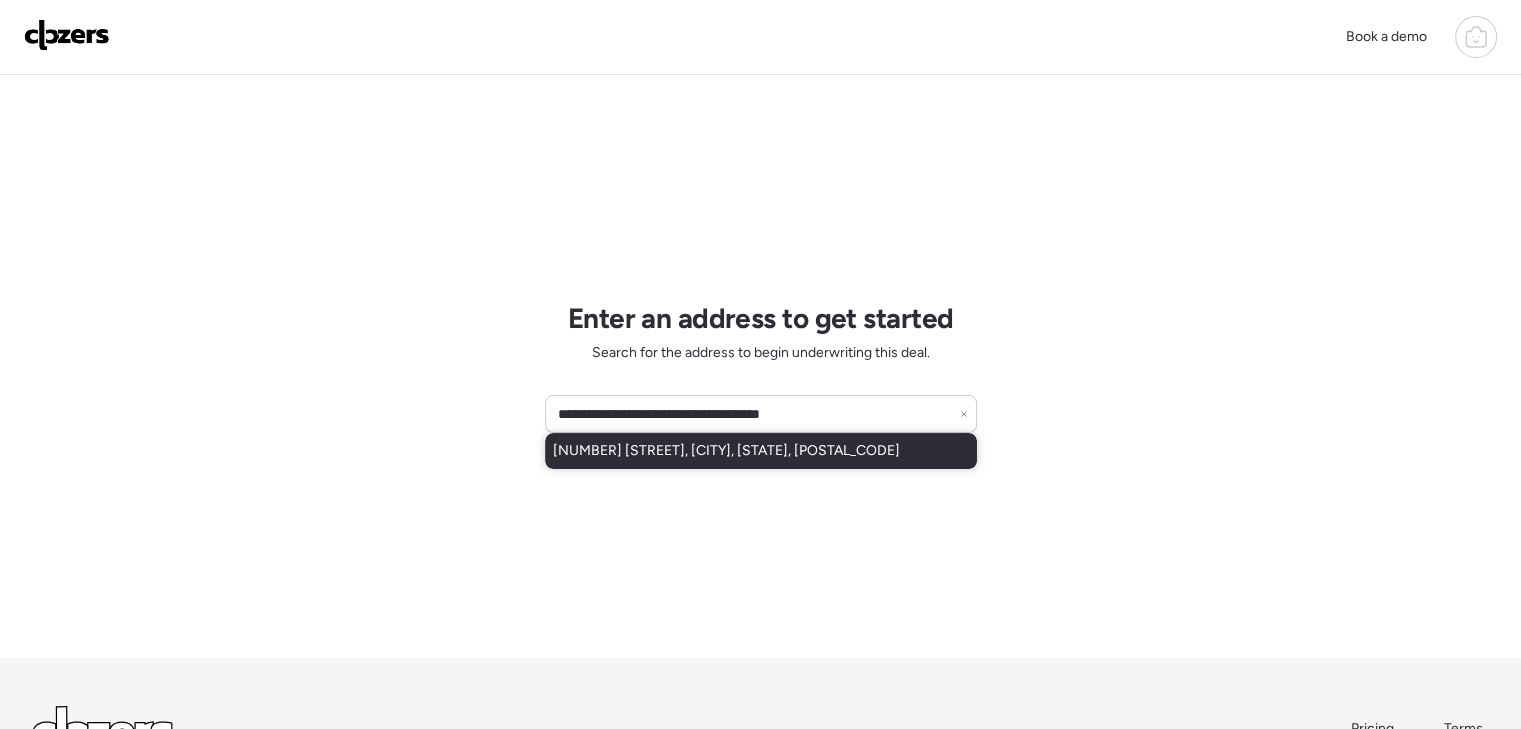 click on "[NUMBER] [STREET], [CITY], [STATE], [POSTAL_CODE]" at bounding box center [726, 451] 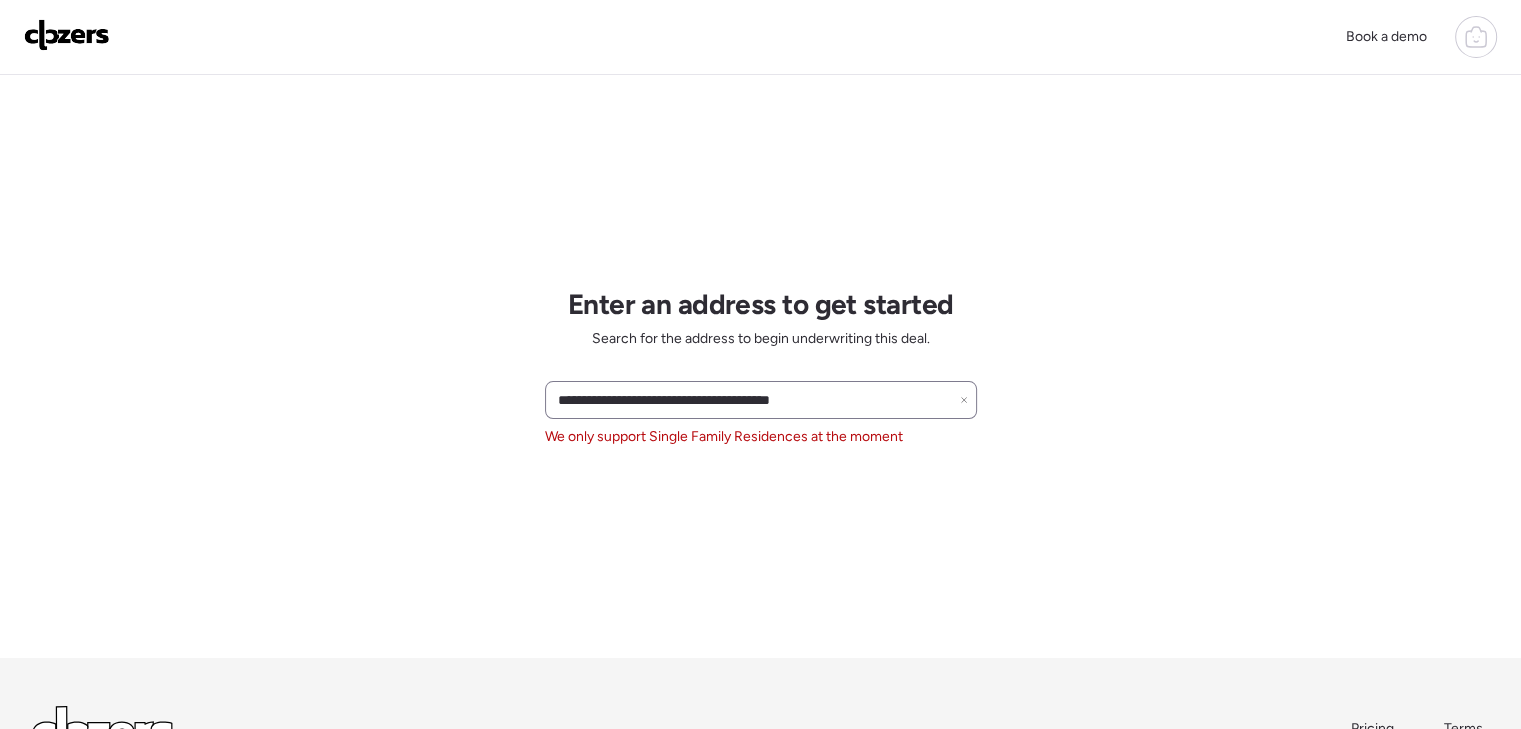 click 